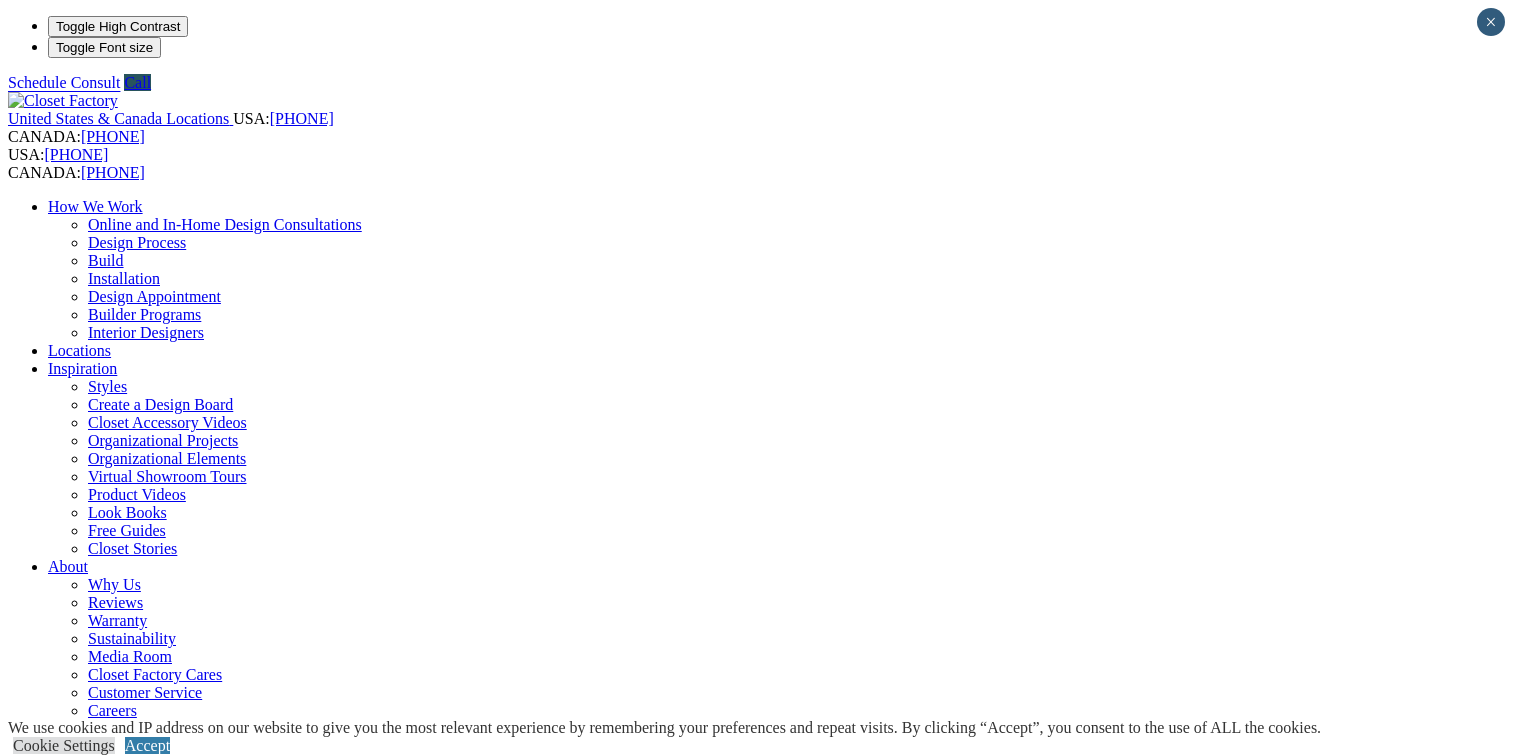 scroll, scrollTop: 0, scrollLeft: 0, axis: both 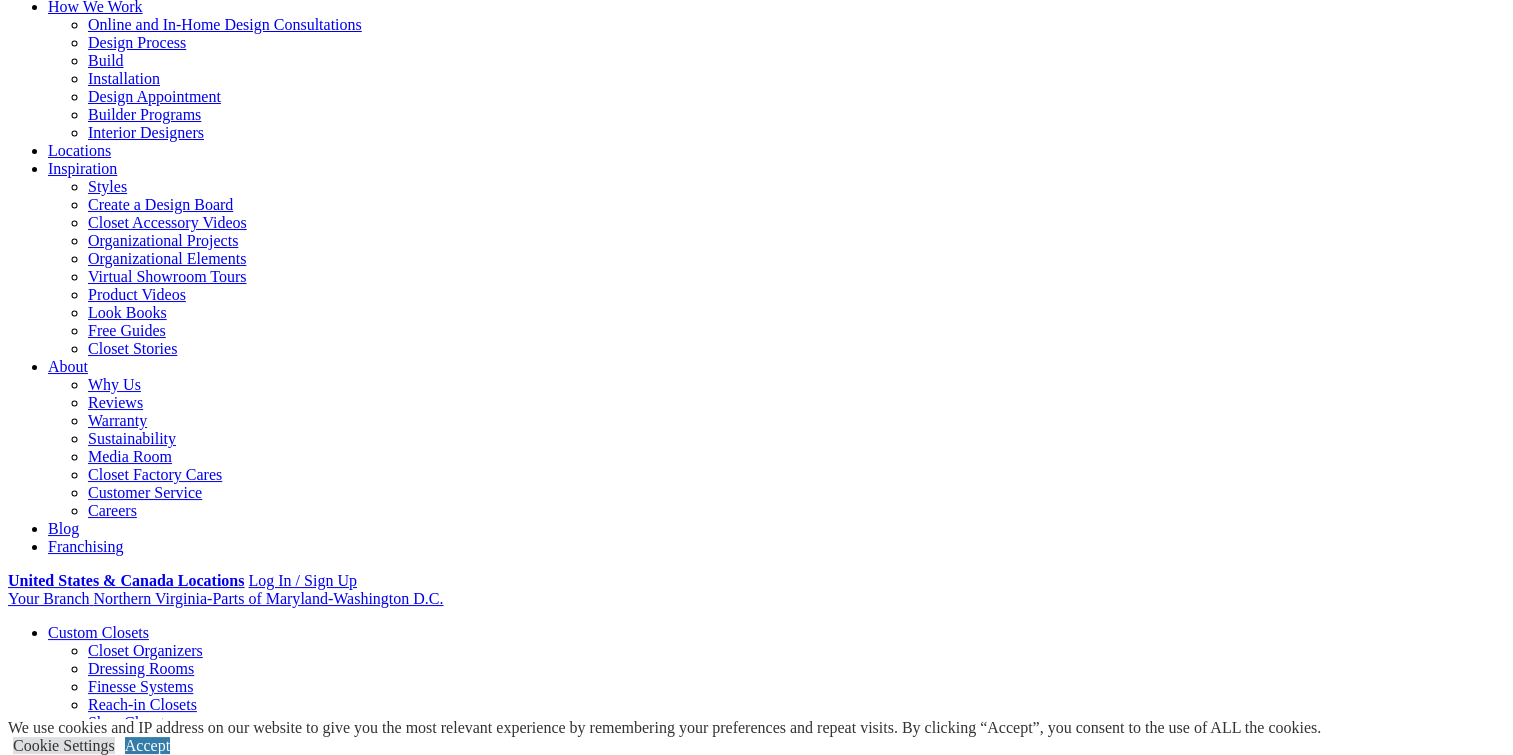 click on "View Closet Gallery" at bounding box center [-5978, 2295] 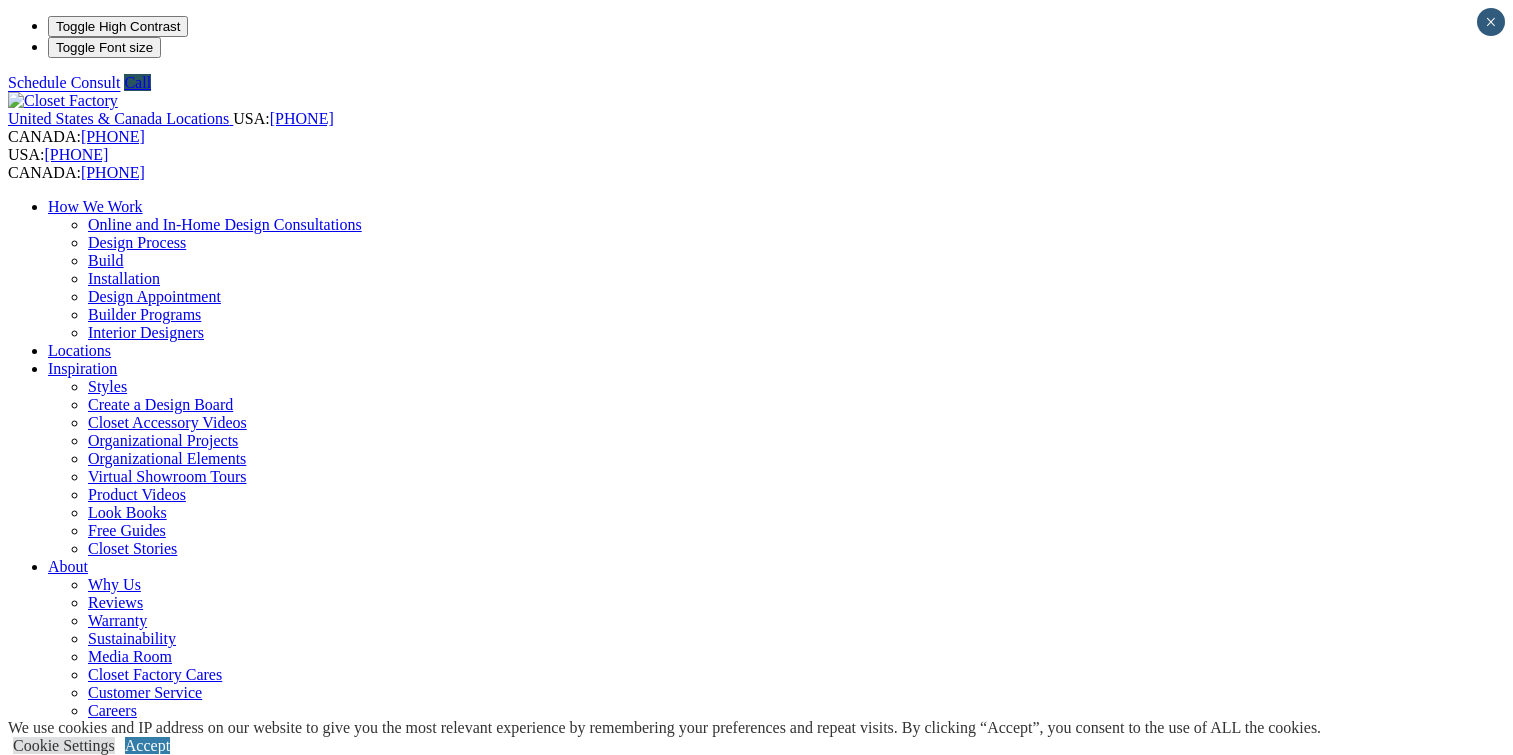 scroll, scrollTop: 0, scrollLeft: 0, axis: both 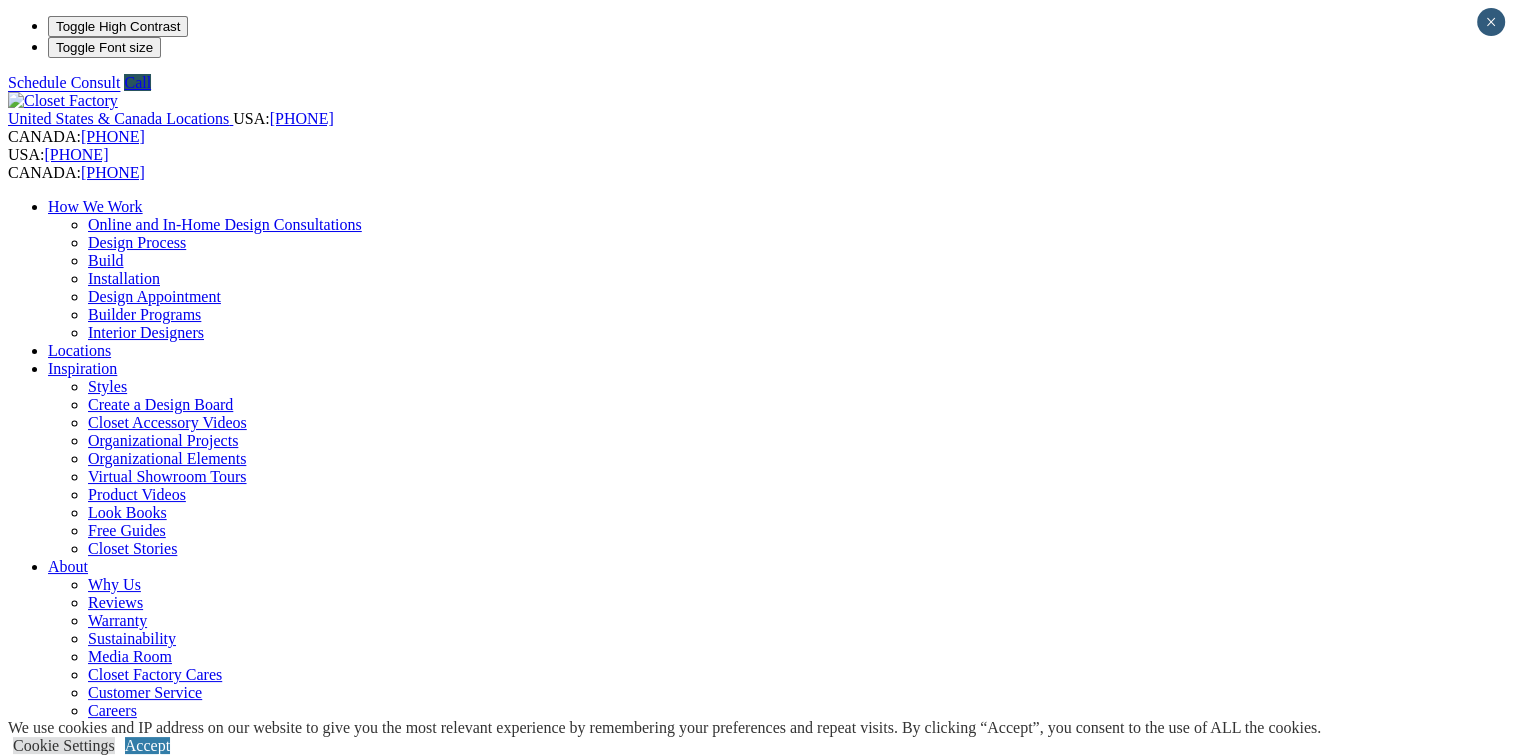 click on "Shoe Closets" at bounding box center [129, 922] 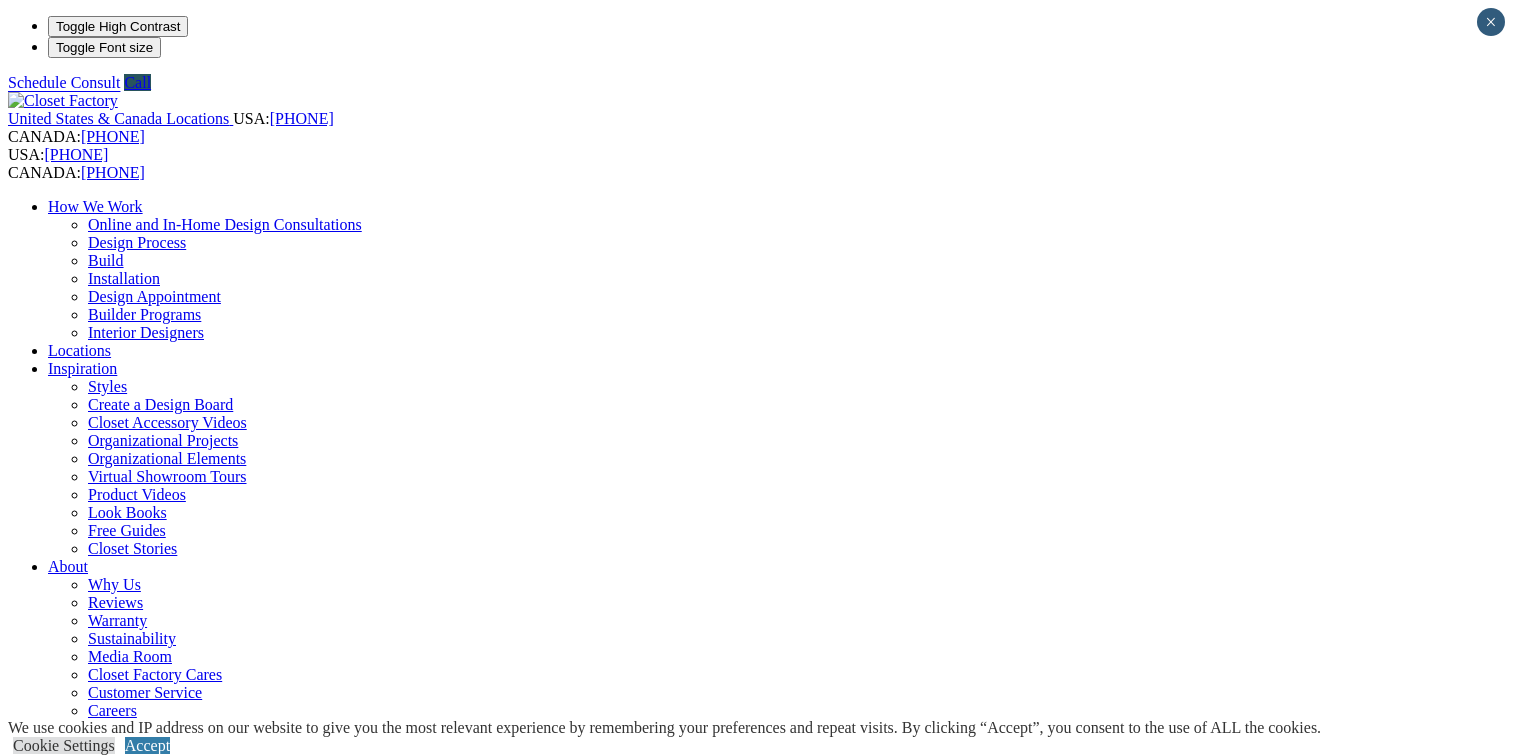 scroll, scrollTop: 0, scrollLeft: 0, axis: both 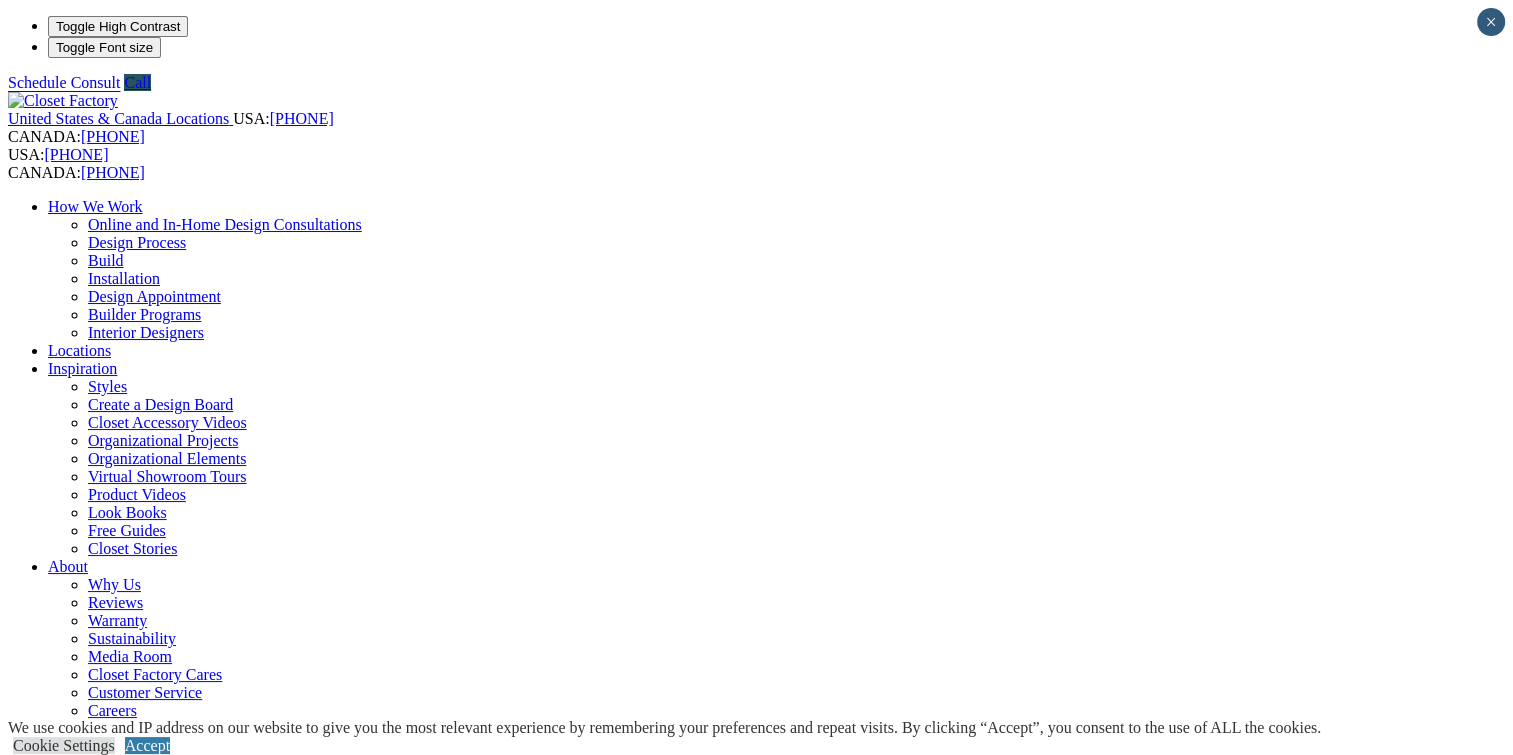 click on "CLOSE (X)" at bounding box center (46, 1853) 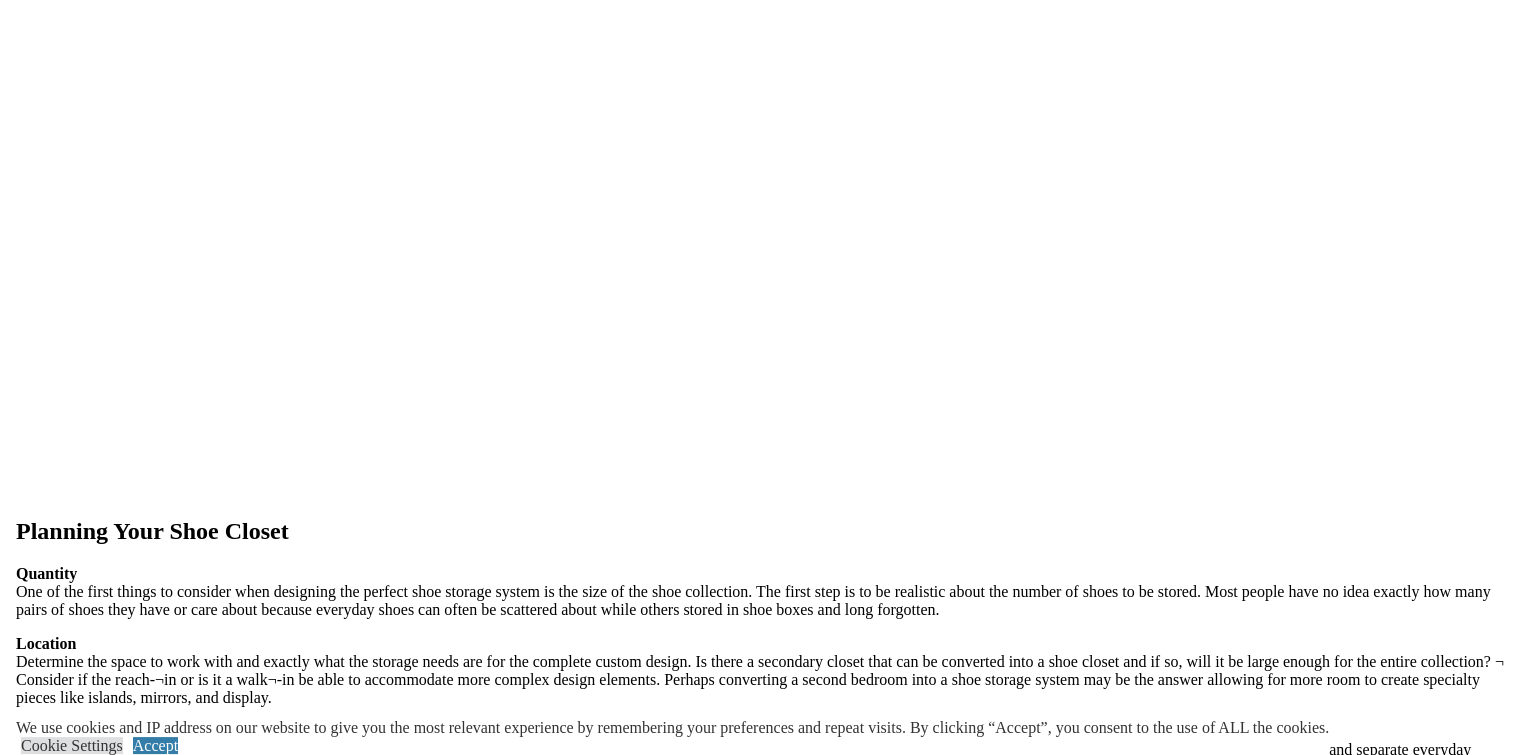 scroll, scrollTop: 2200, scrollLeft: 0, axis: vertical 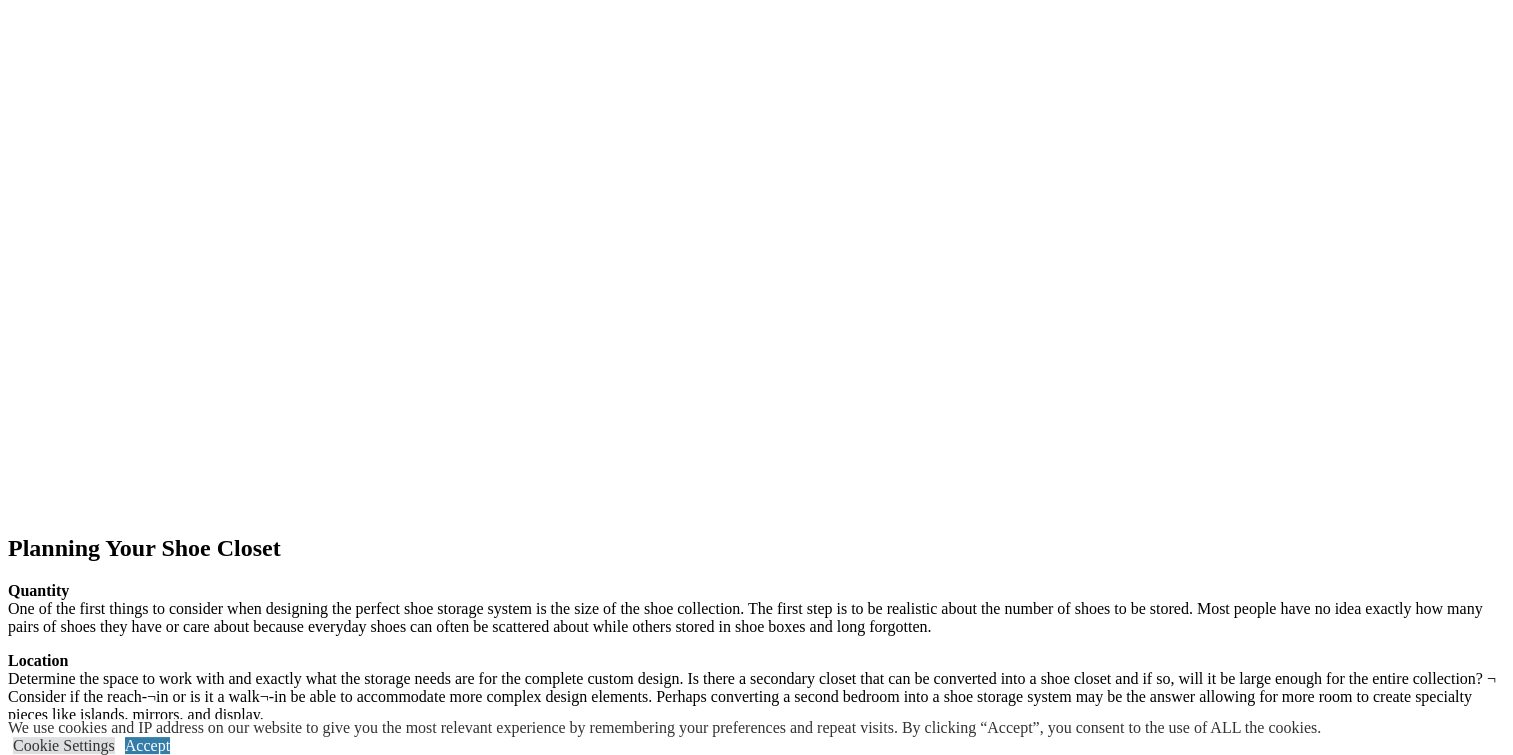 click at bounding box center [-1290, 1394] 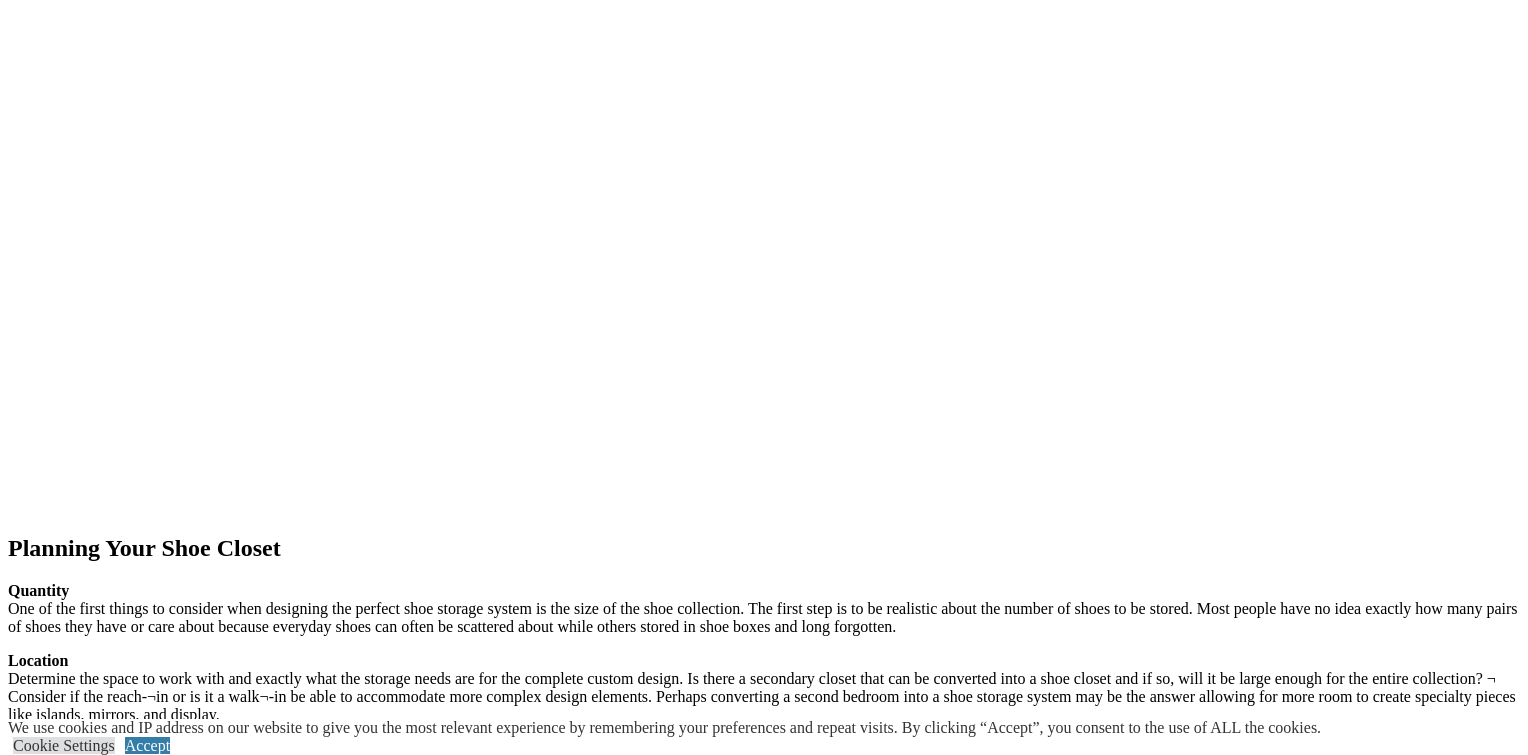 click at bounding box center (8, 7584) 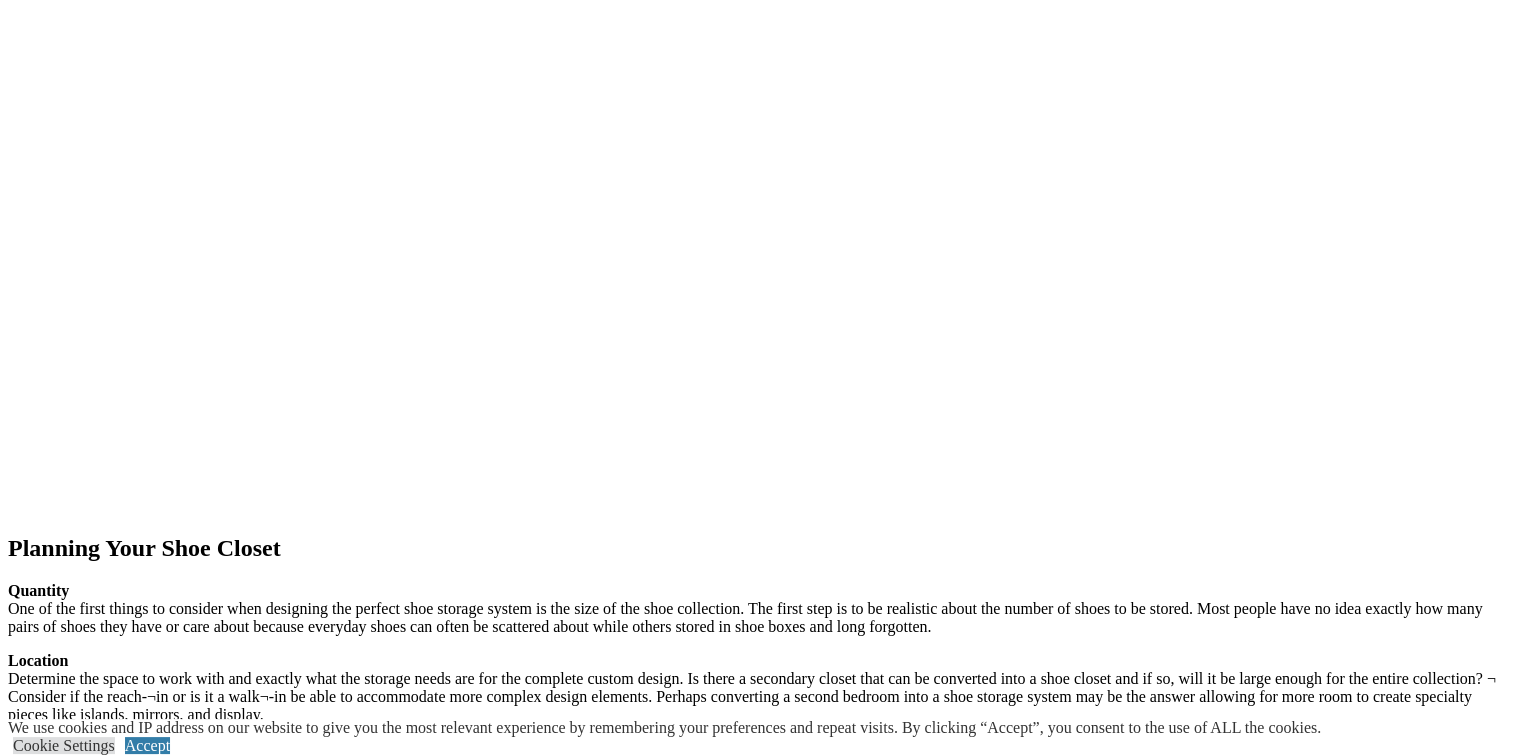 click at bounding box center [-1307, 1421] 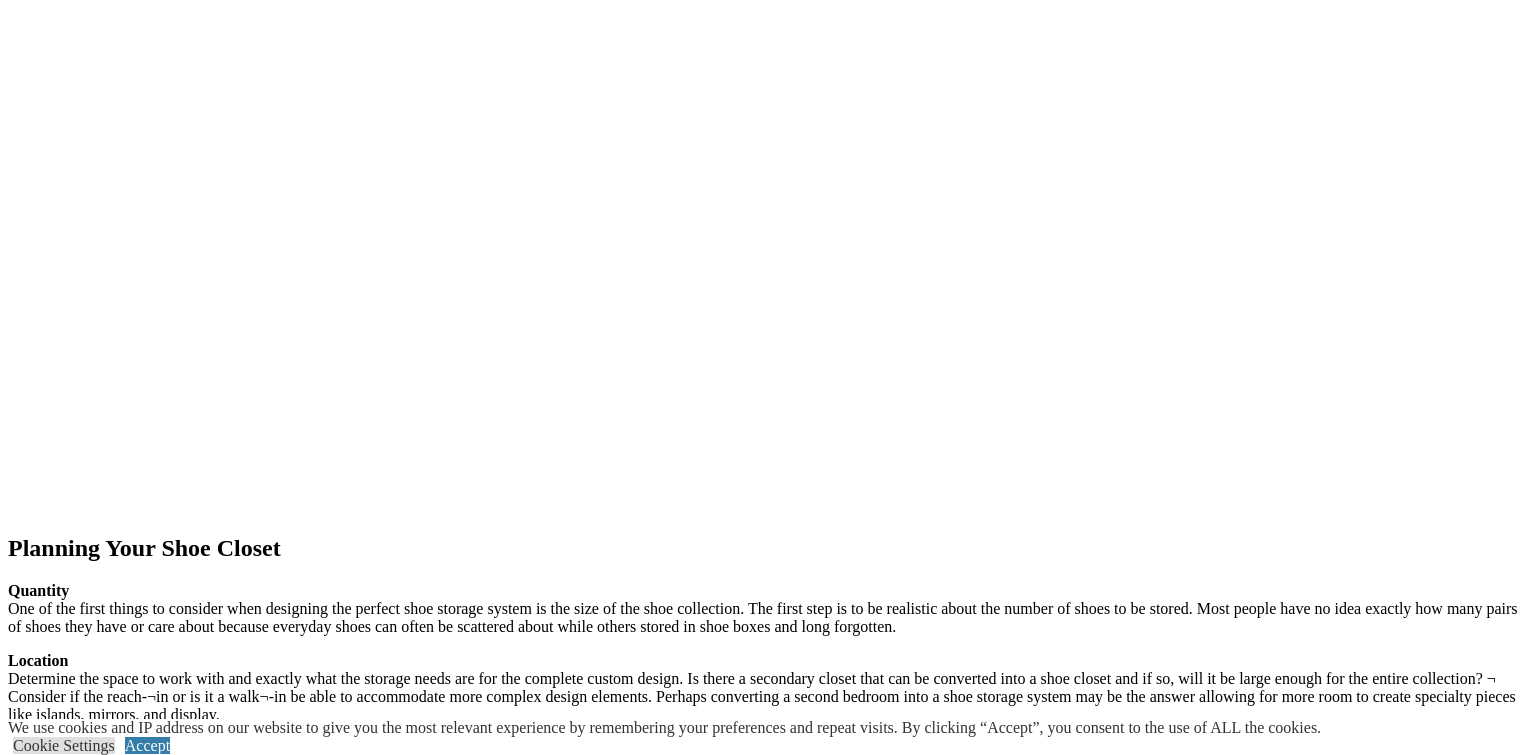 click at bounding box center [8, 7584] 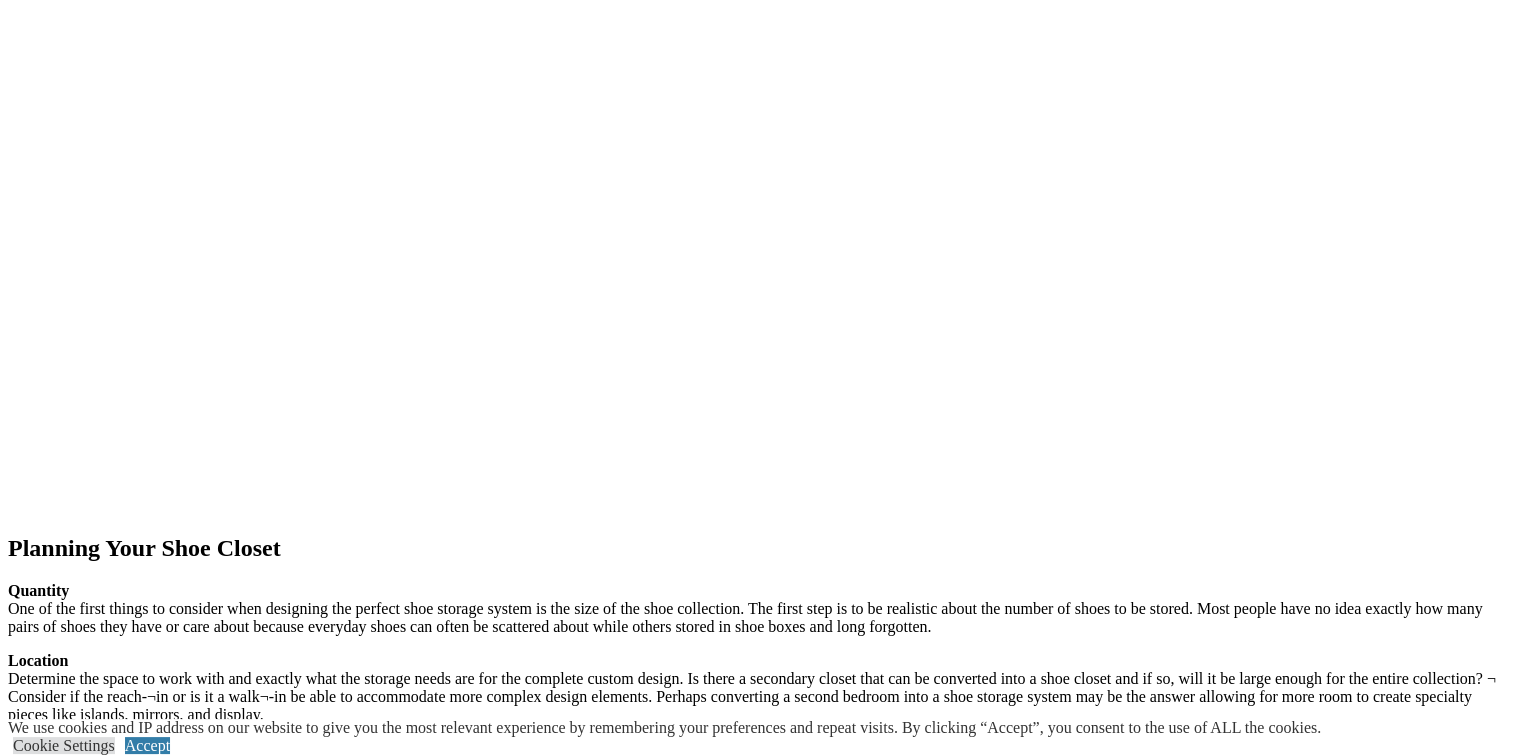 click at bounding box center (-1290, 1448) 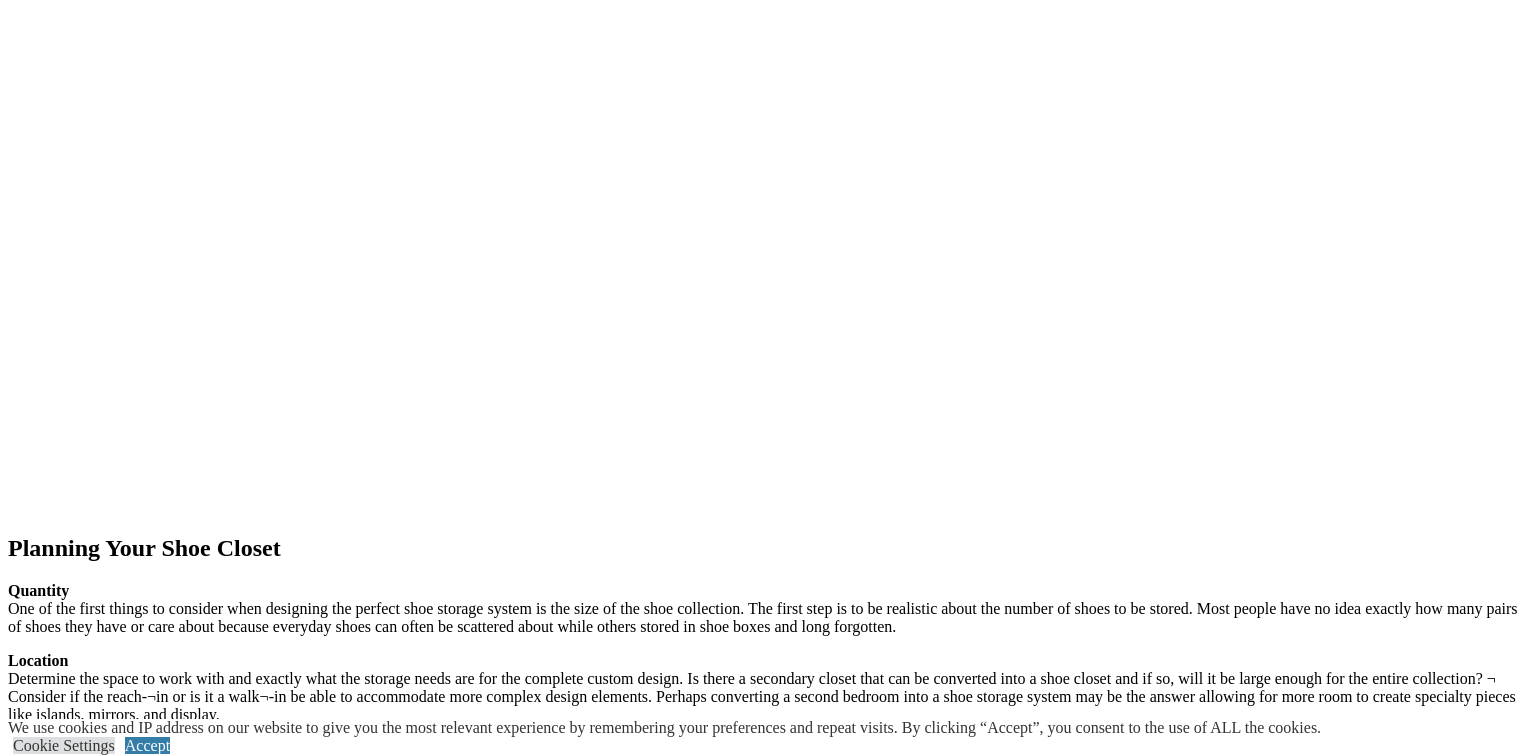 click on "flip flop footwear drawer and shoe display in narrow walk-in closet" at bounding box center [168, 7620] 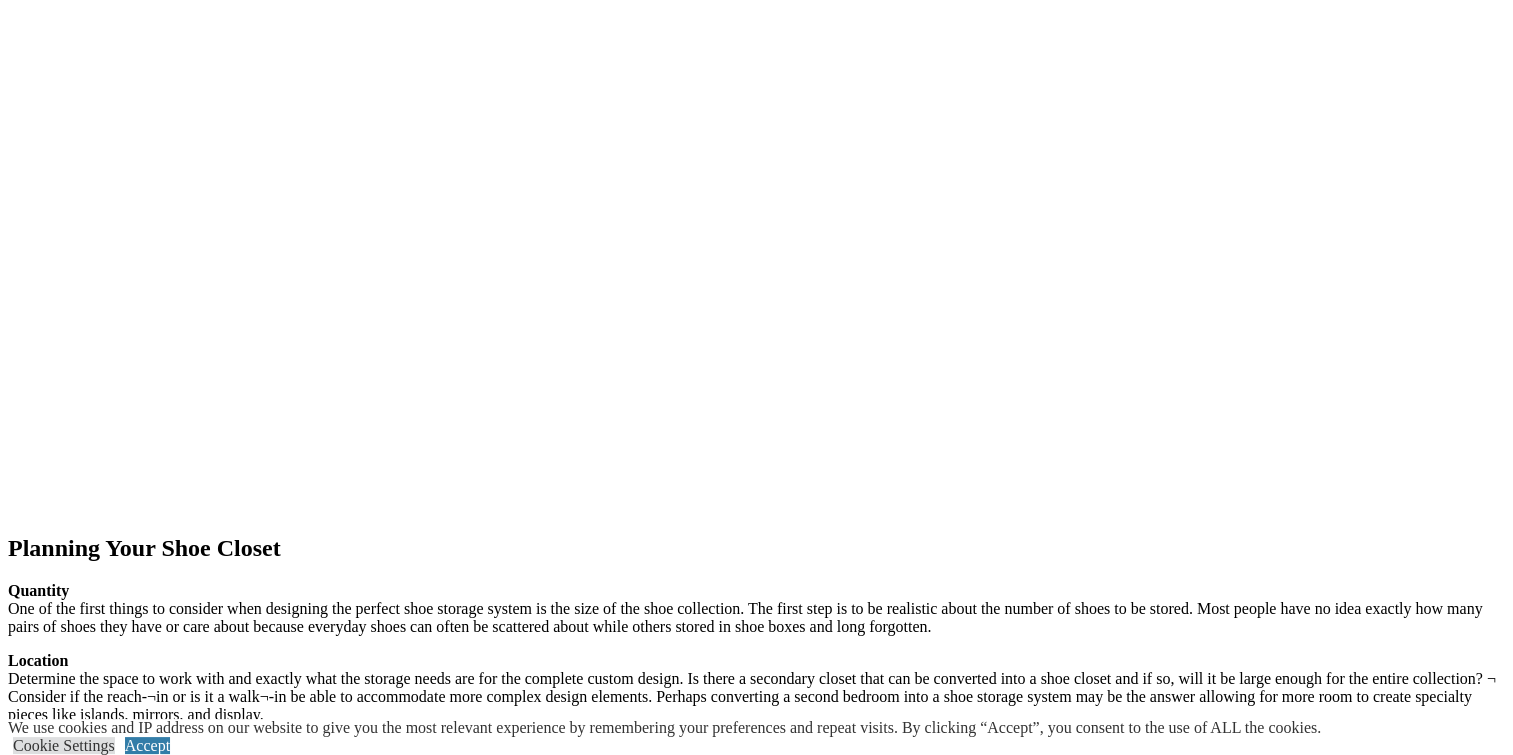 click at bounding box center [-1309, 1475] 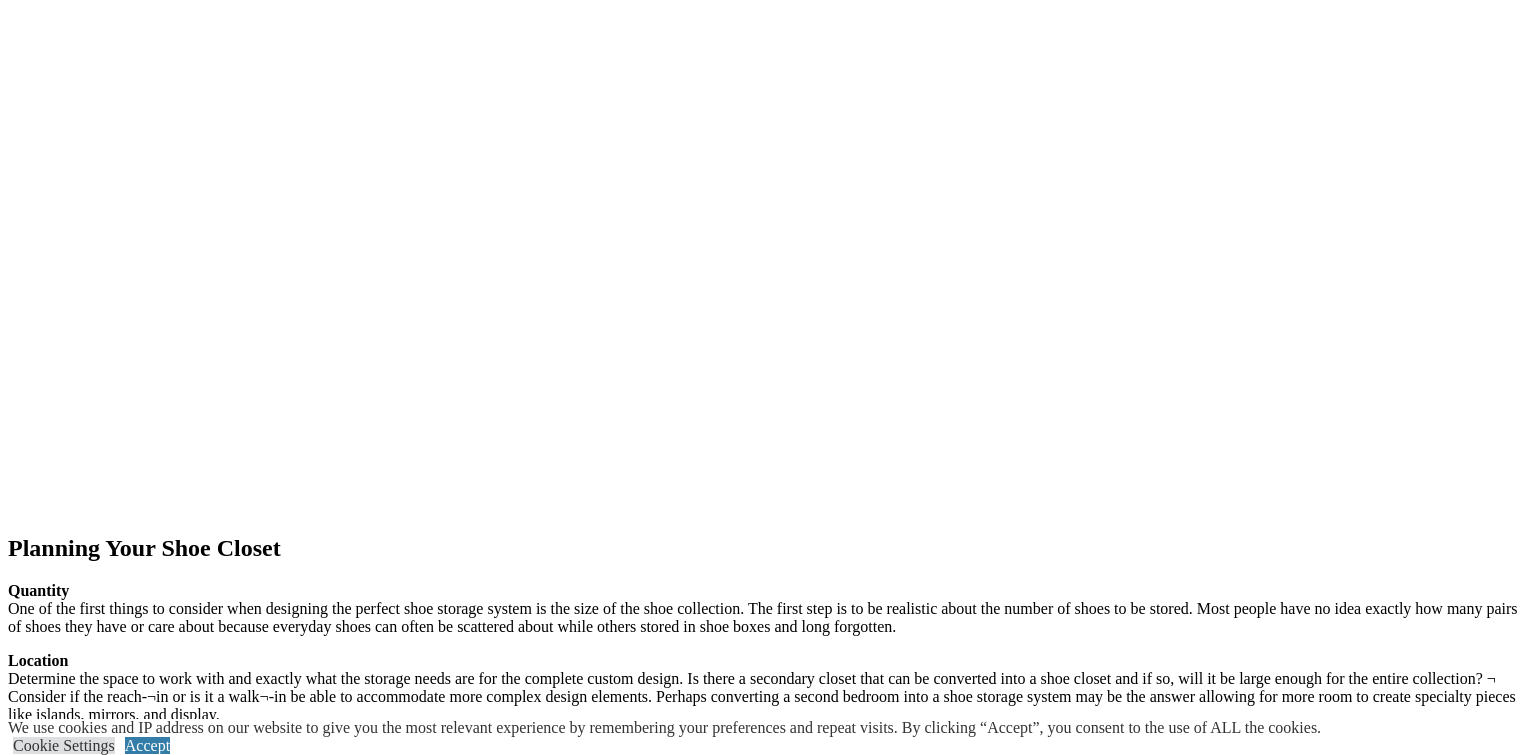 click at bounding box center (8, 7584) 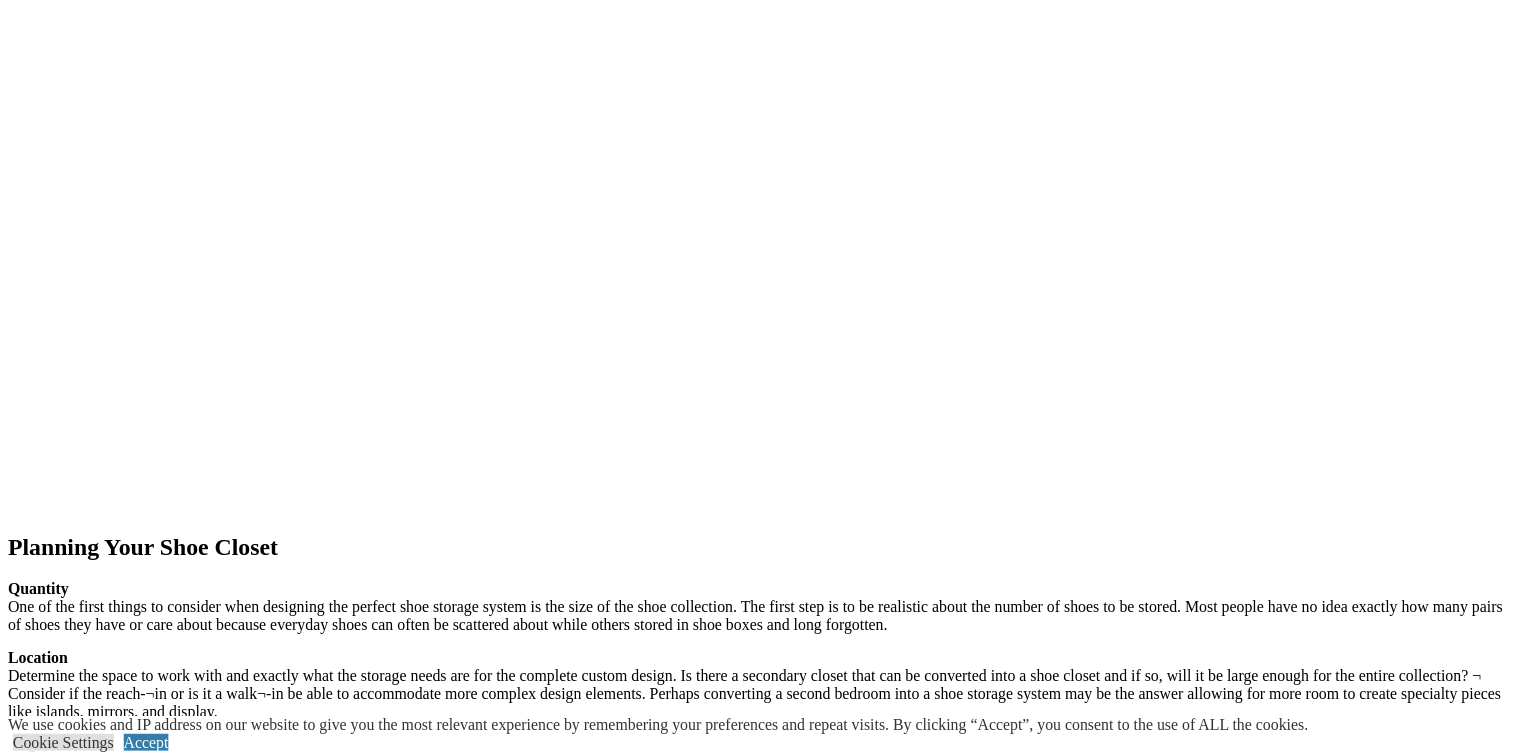 scroll, scrollTop: 0, scrollLeft: 1006, axis: horizontal 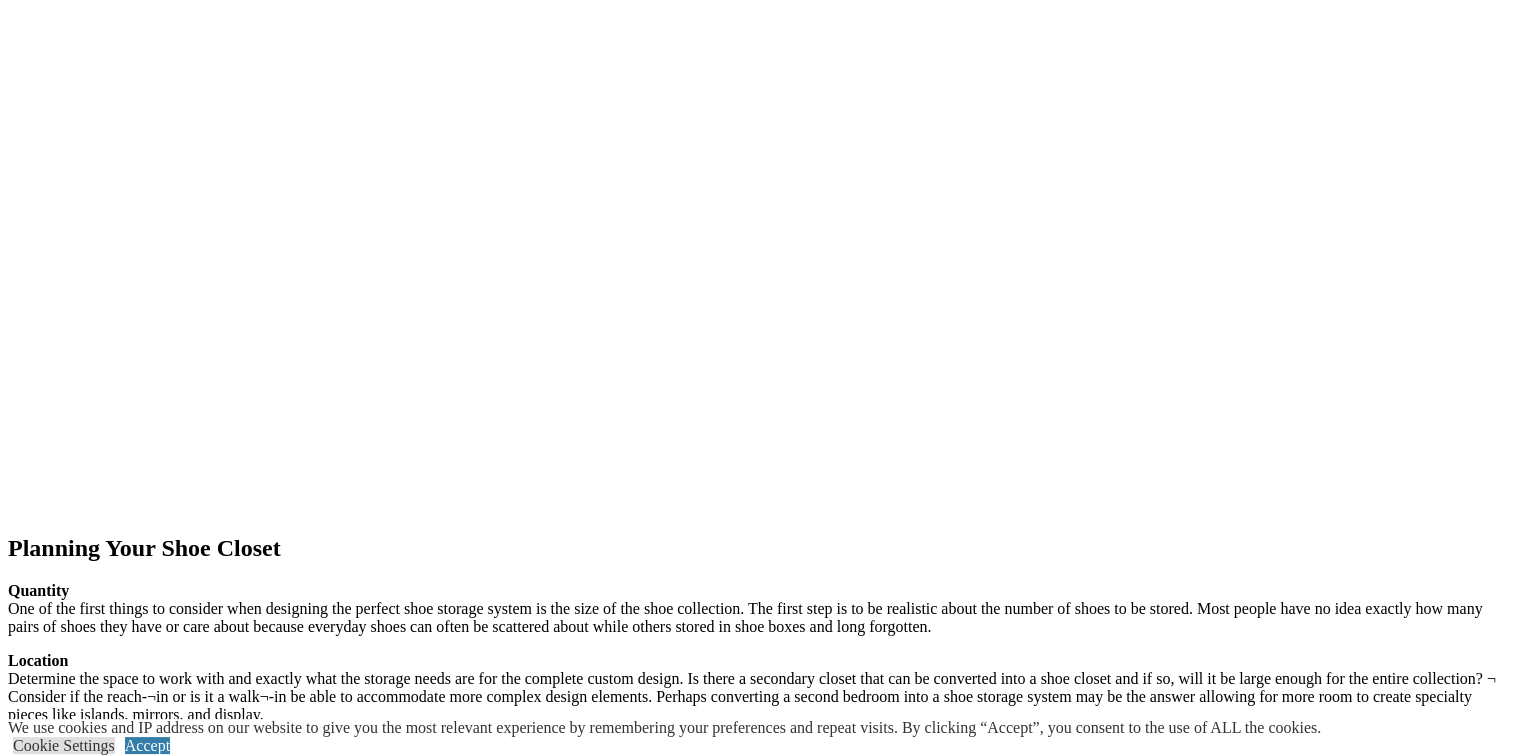 click on "next" at bounding box center (756, 1511) 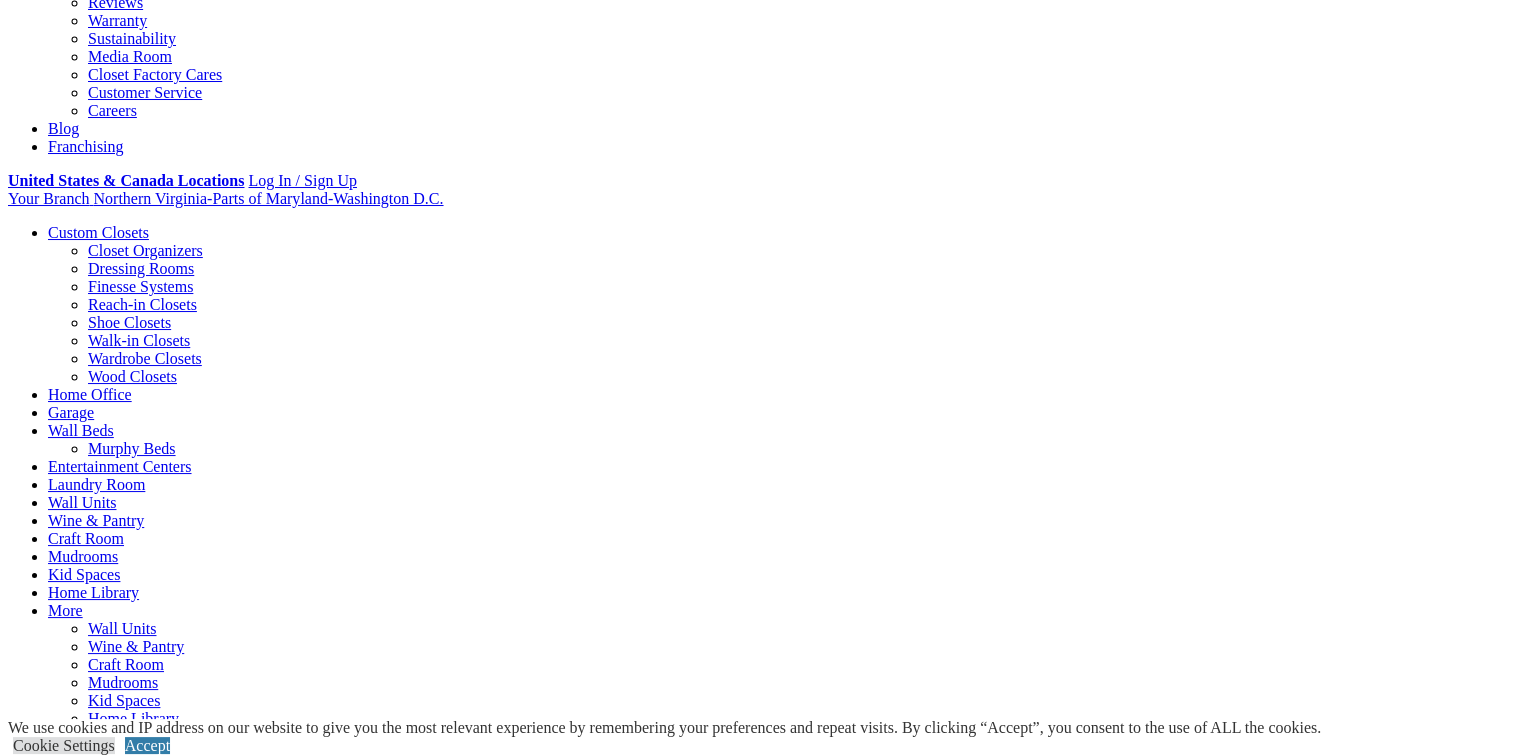 scroll, scrollTop: 600, scrollLeft: 0, axis: vertical 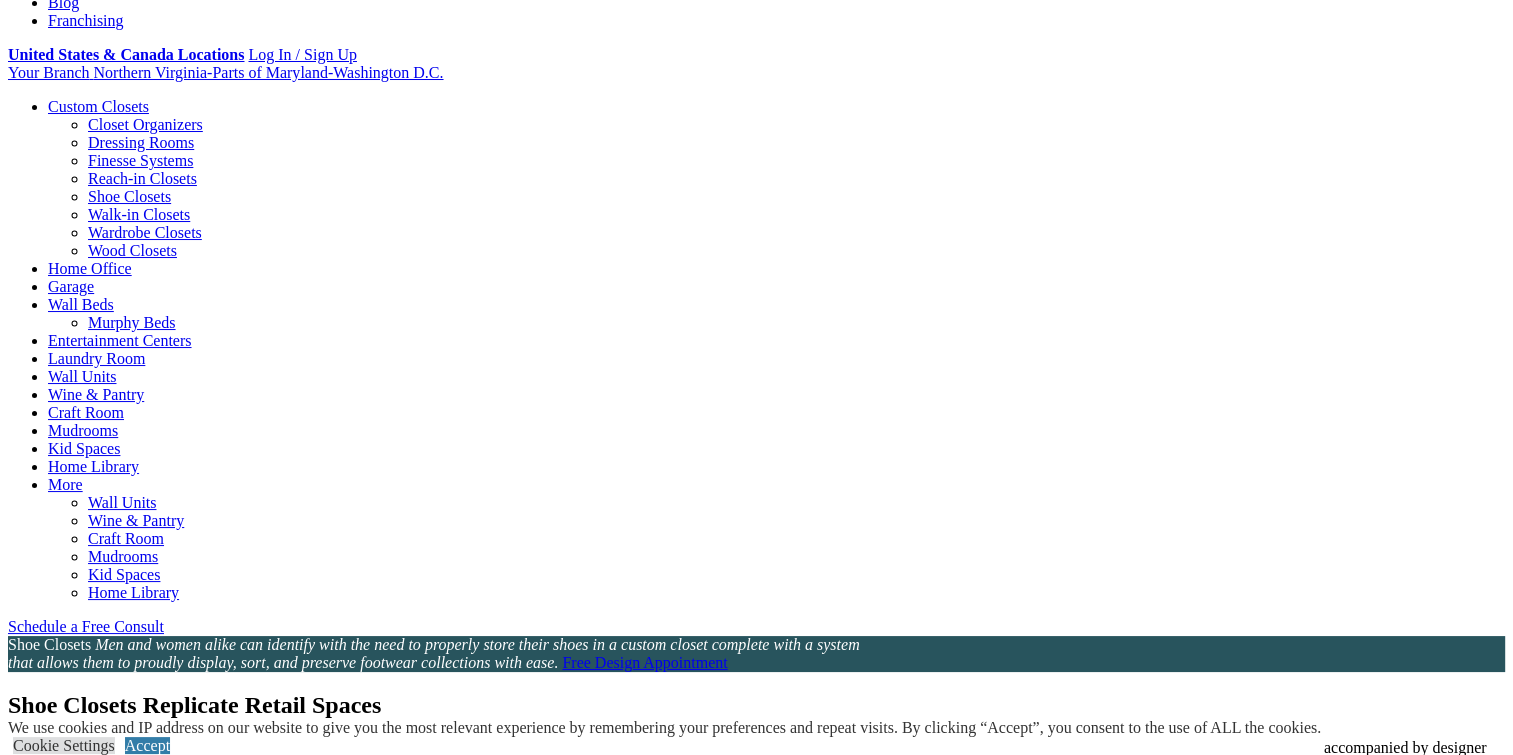 click on "Locations" at bounding box center [79, -376] 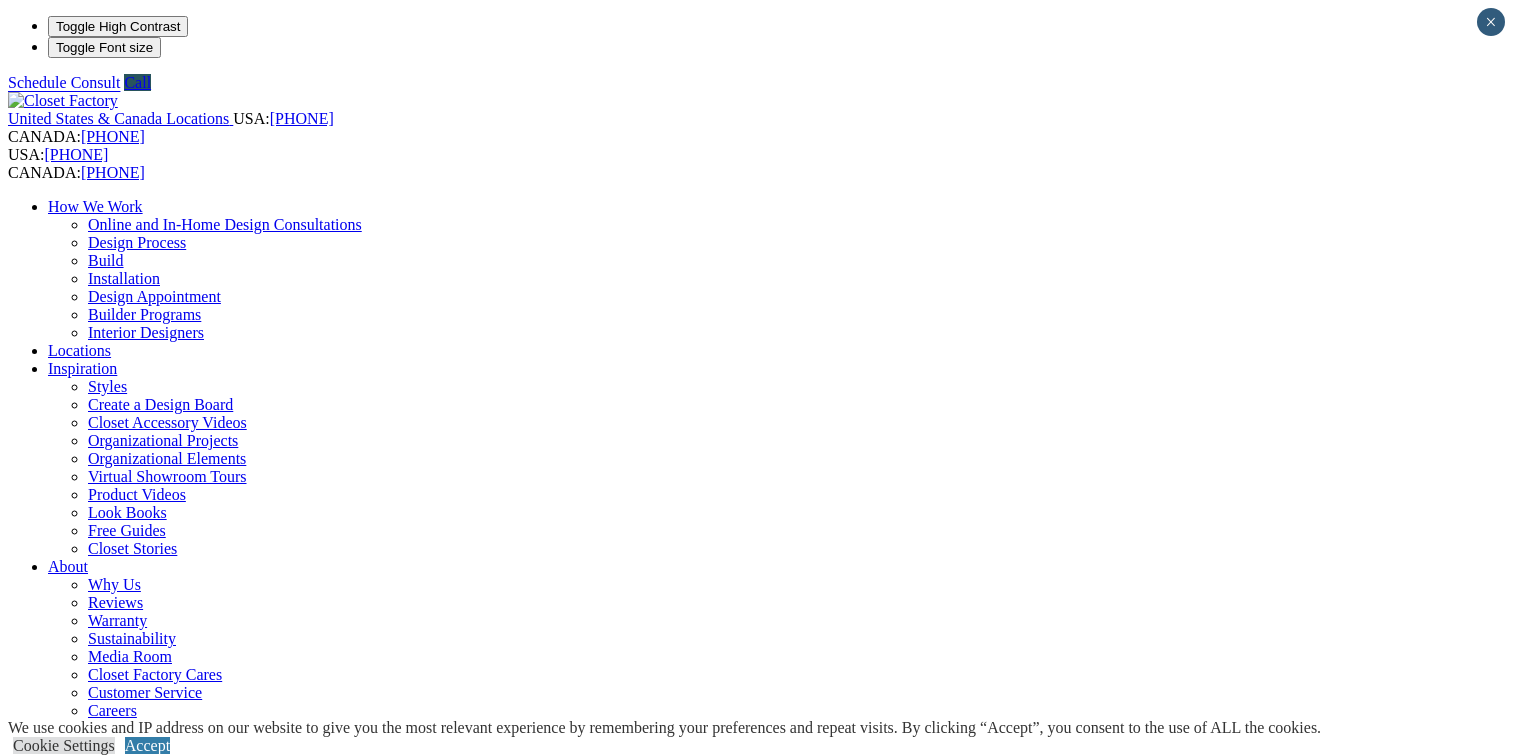 scroll, scrollTop: 0, scrollLeft: 0, axis: both 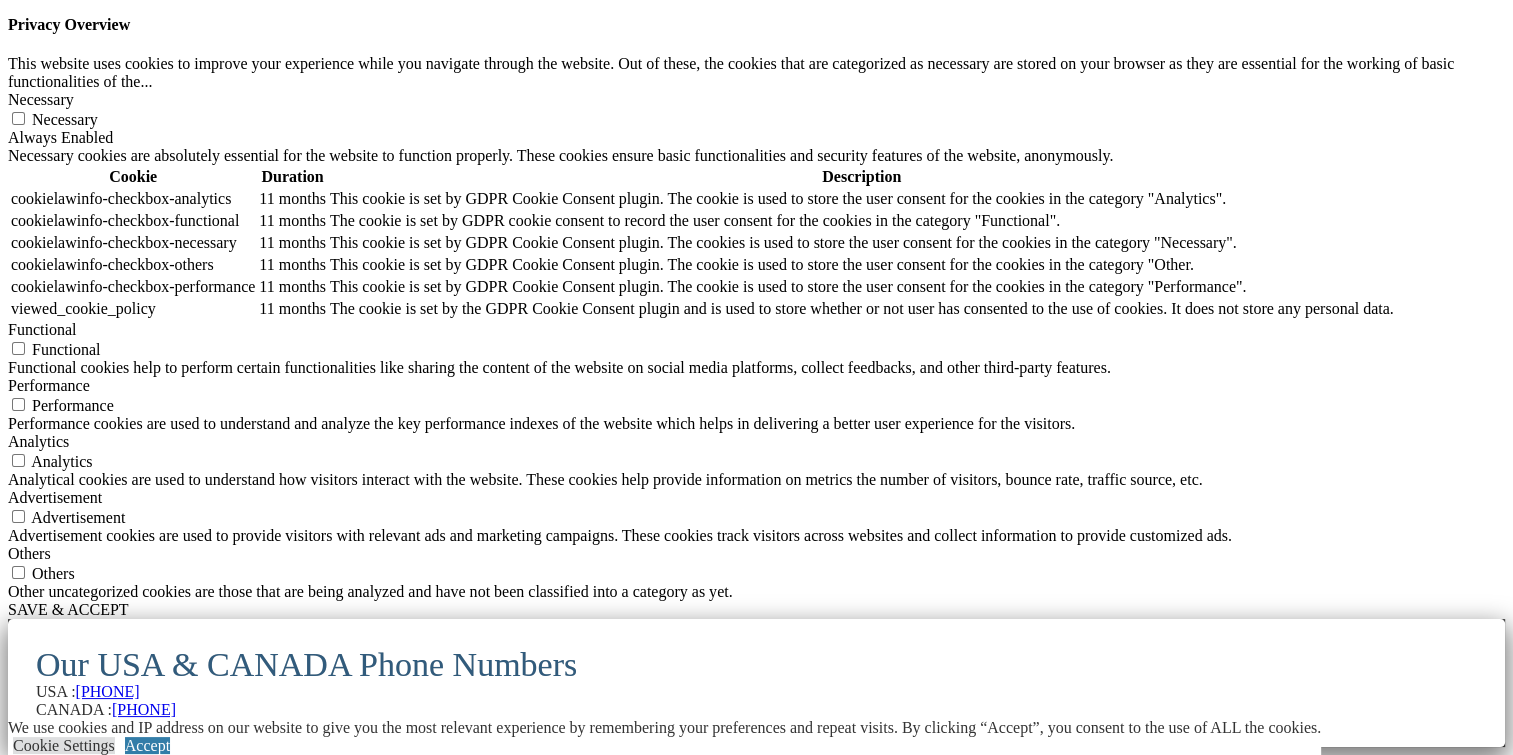 click at bounding box center [243, -2970] 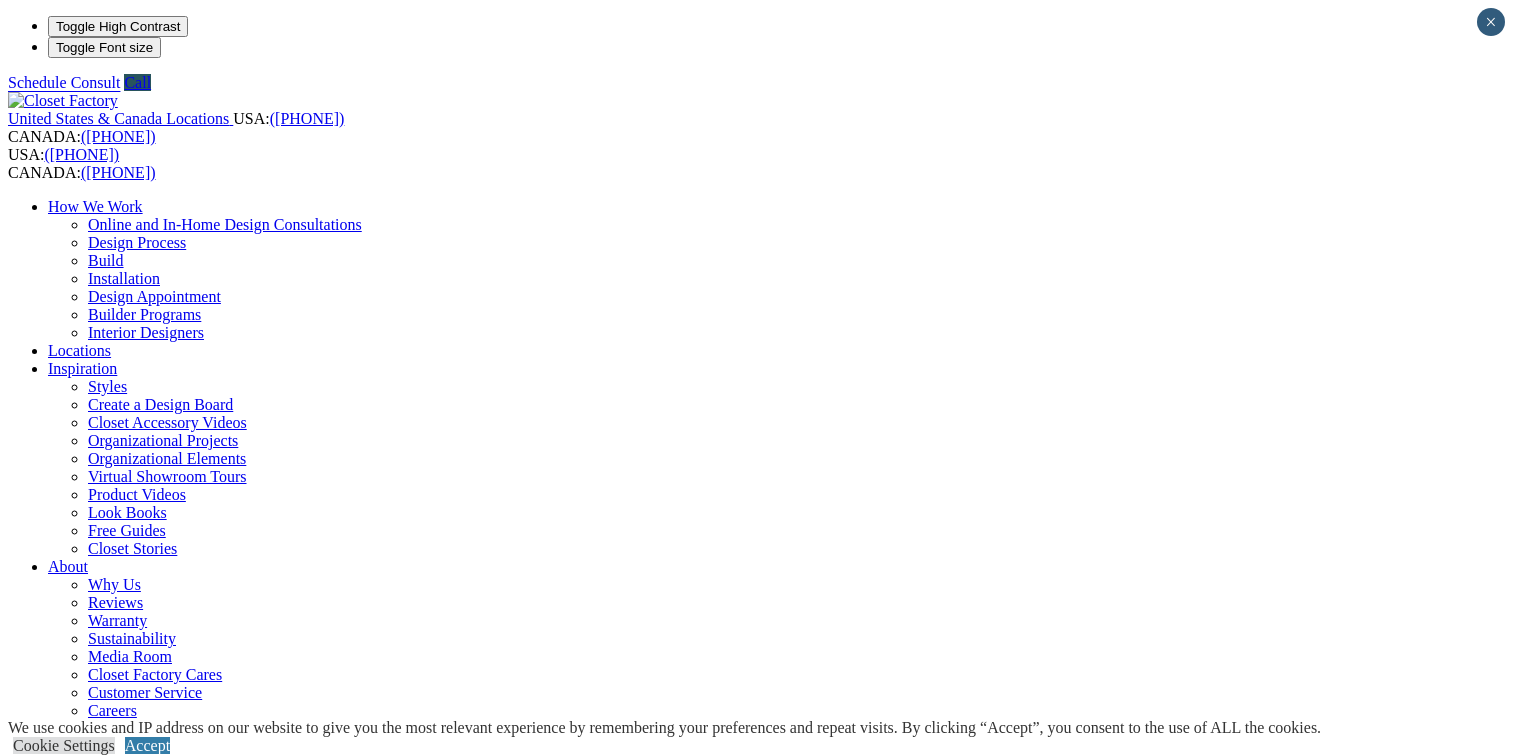 scroll, scrollTop: 0, scrollLeft: 0, axis: both 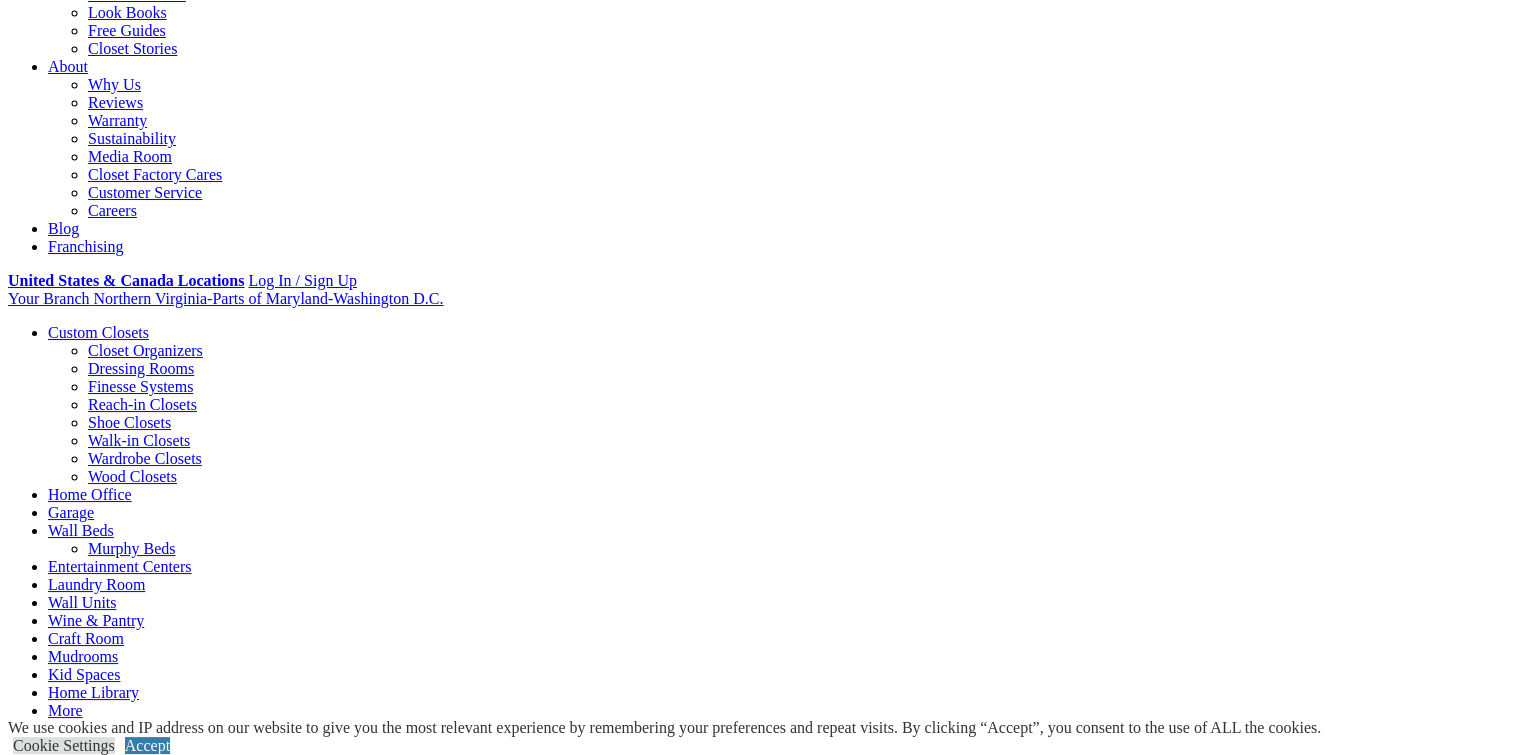 click at bounding box center (108, 14330) 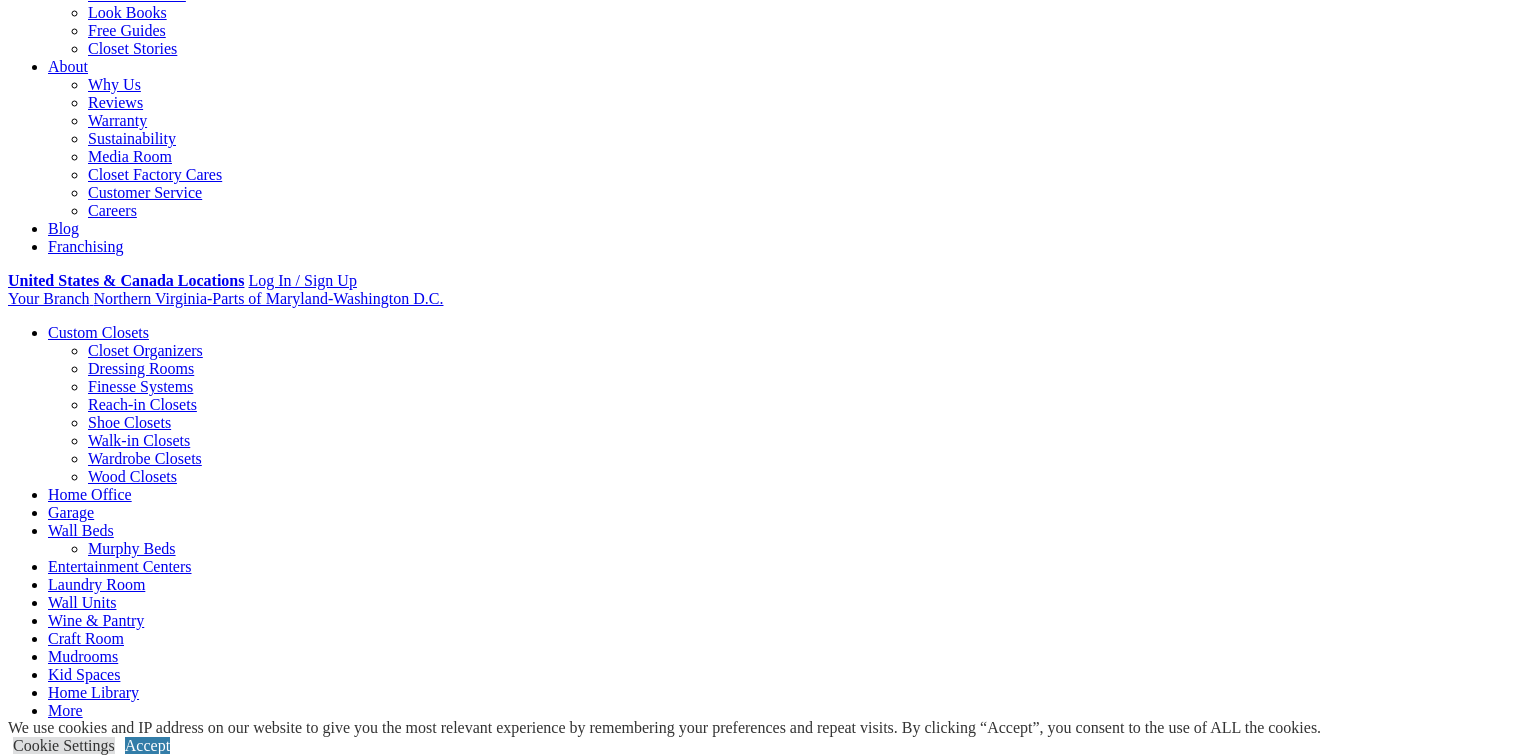 click at bounding box center [216, 30988] 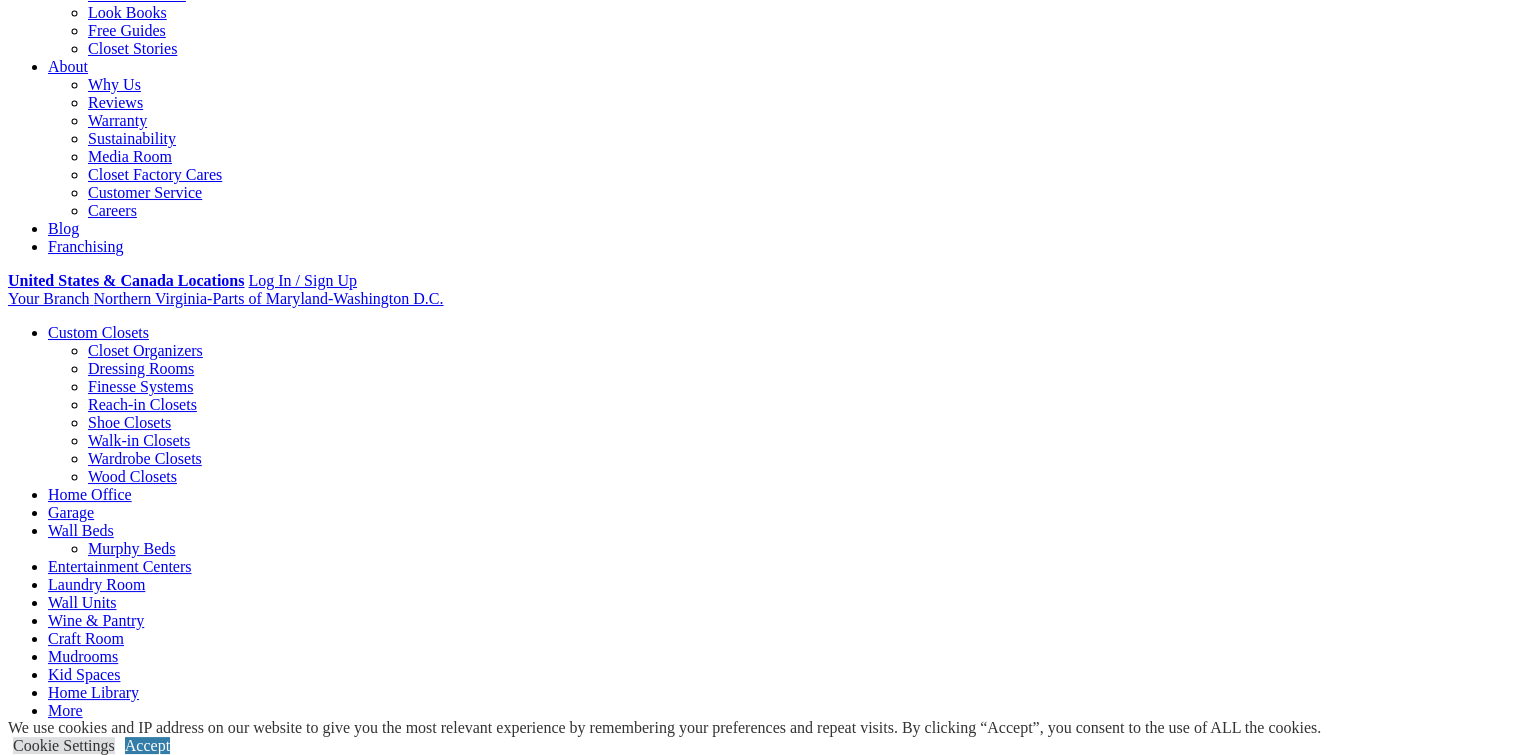 click at bounding box center [311, 14330] 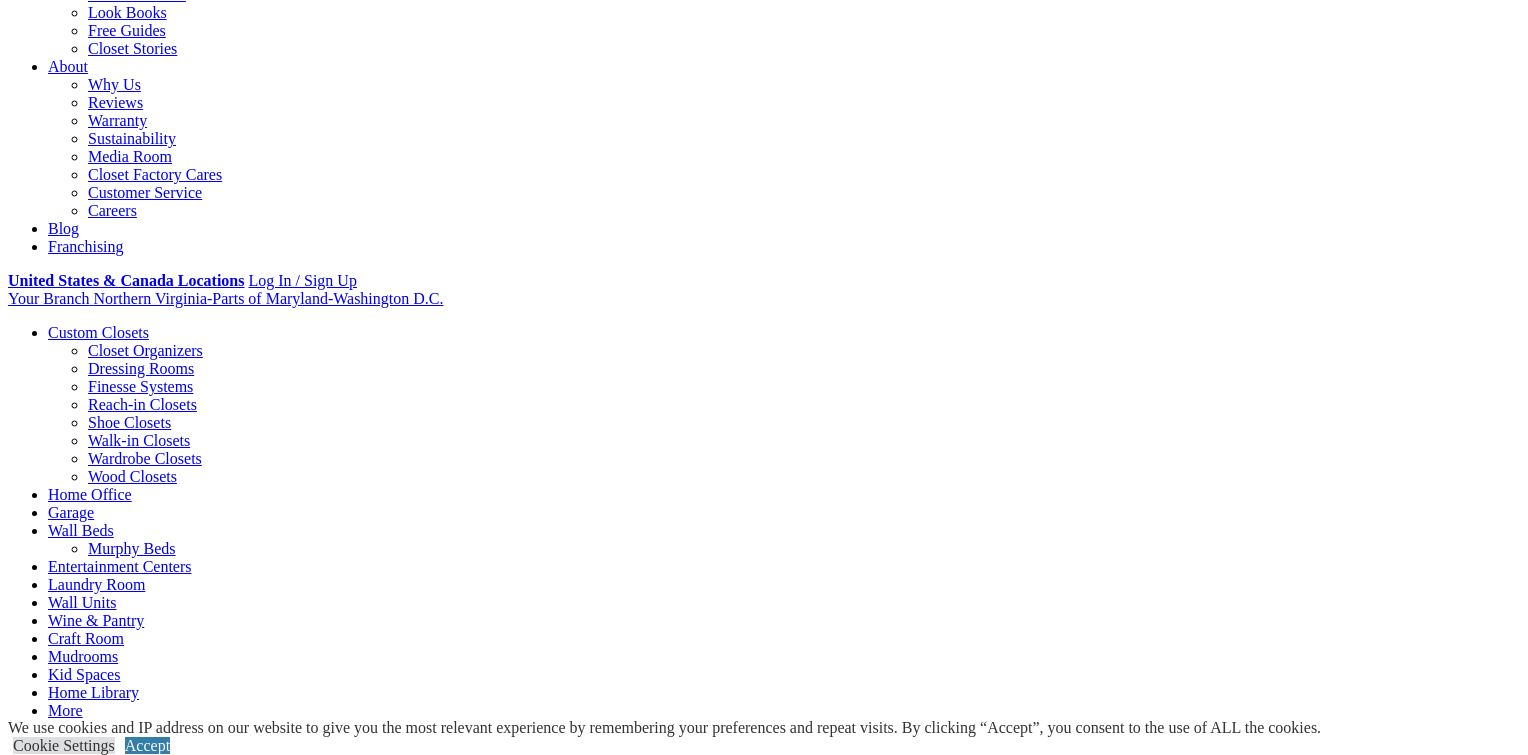click at bounding box center [8, 30997] 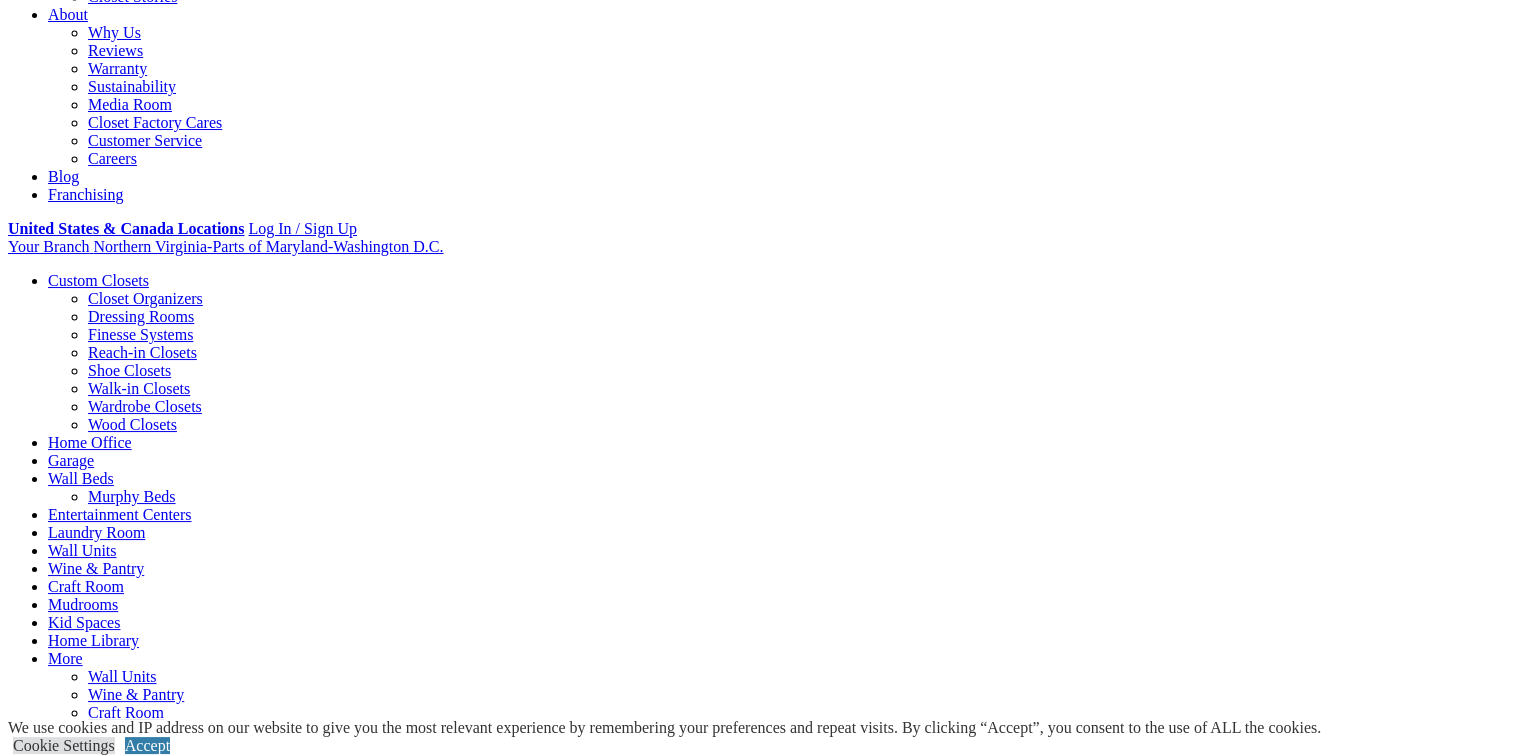 scroll, scrollTop: 600, scrollLeft: 0, axis: vertical 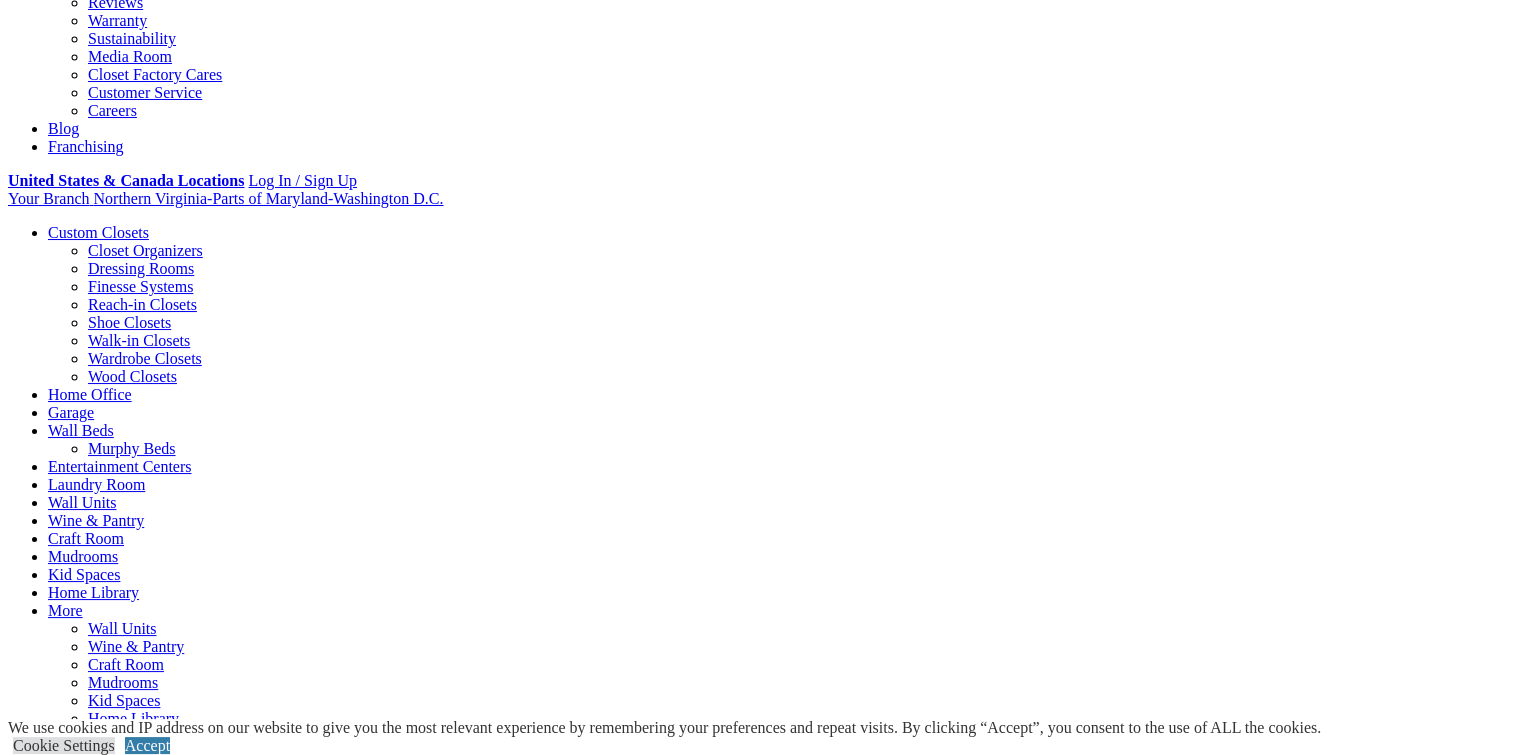 click on "Expand Gallery" at bounding box center [58, 14301] 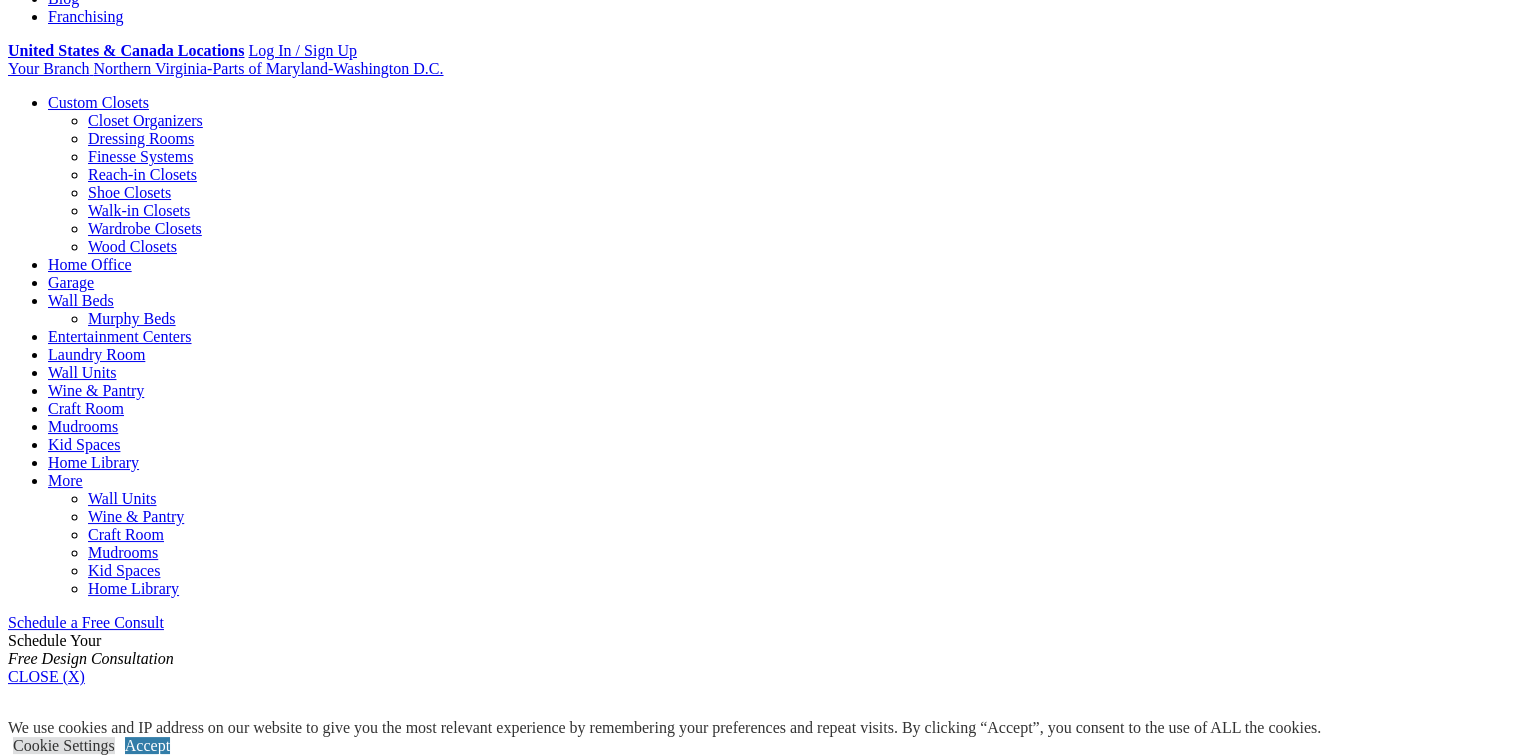 scroll, scrollTop: 600, scrollLeft: 0, axis: vertical 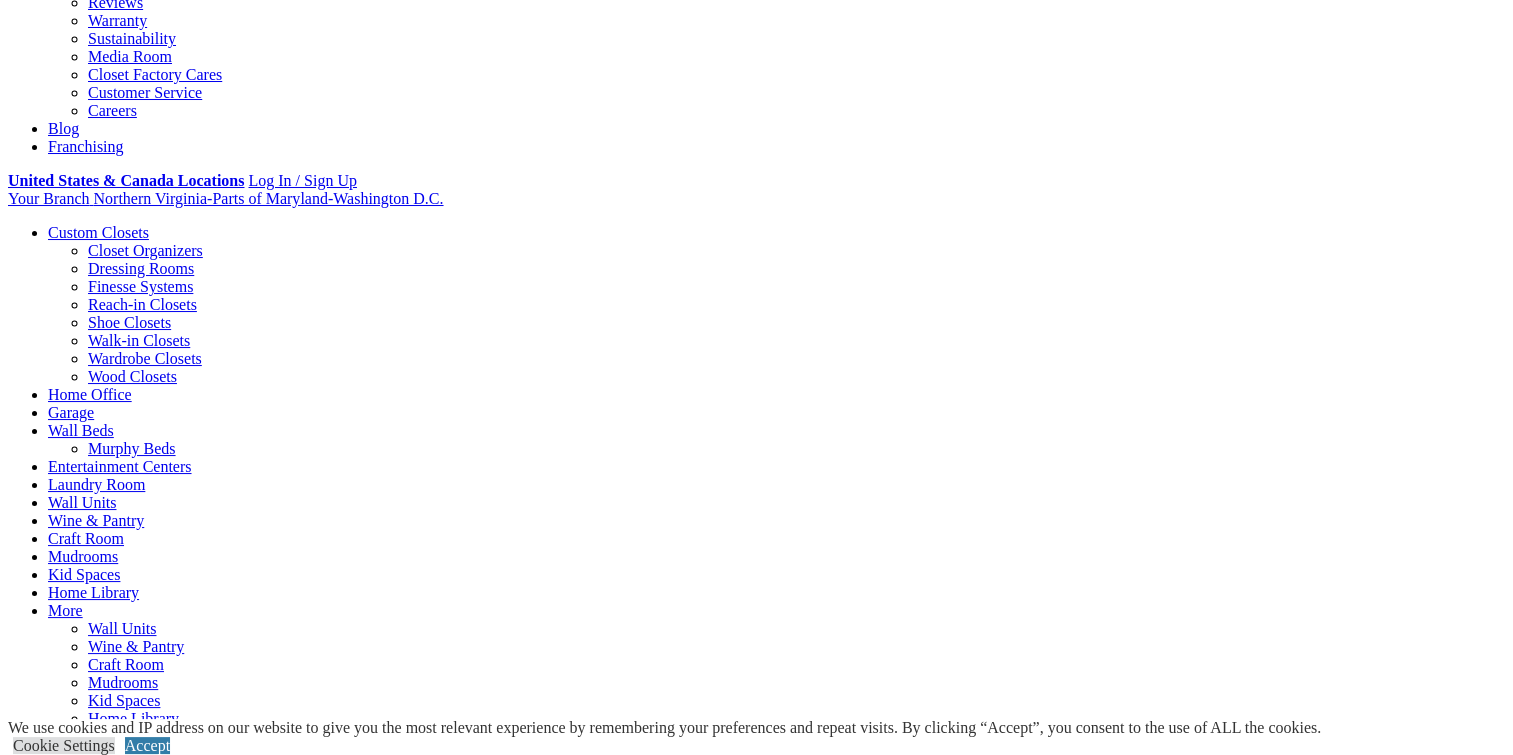 click at bounding box center [653, 14230] 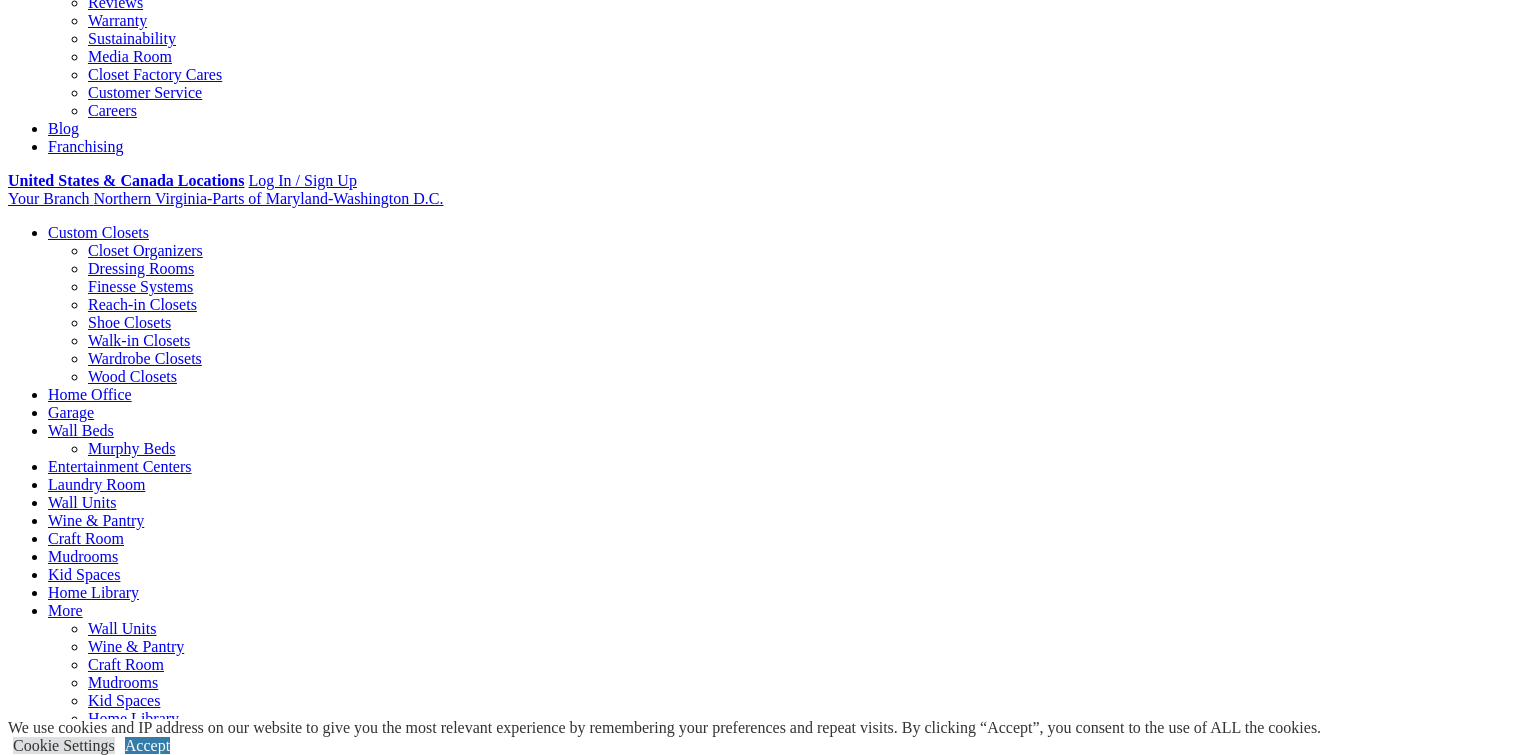 click at bounding box center [764, 30879] 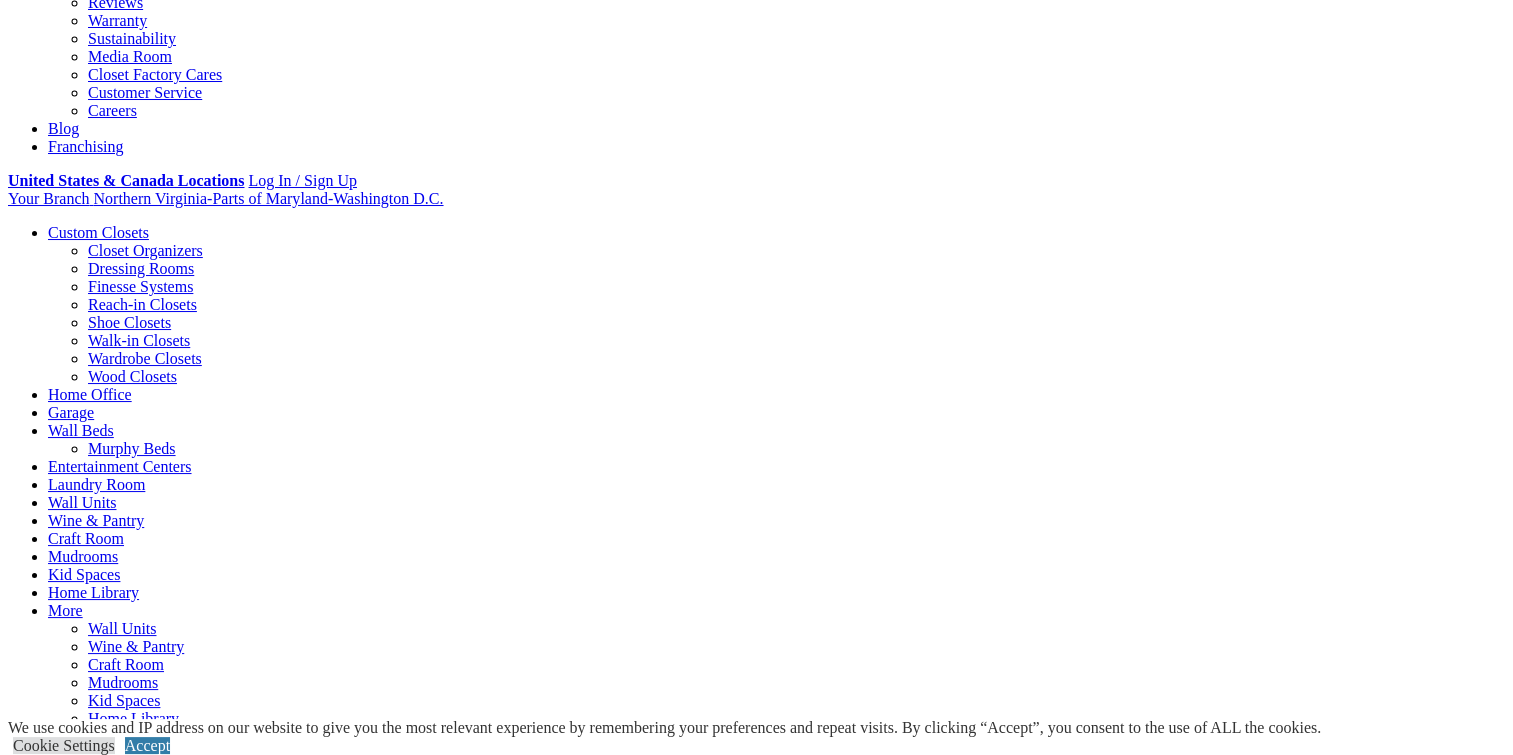 click at bounding box center (867, 14230) 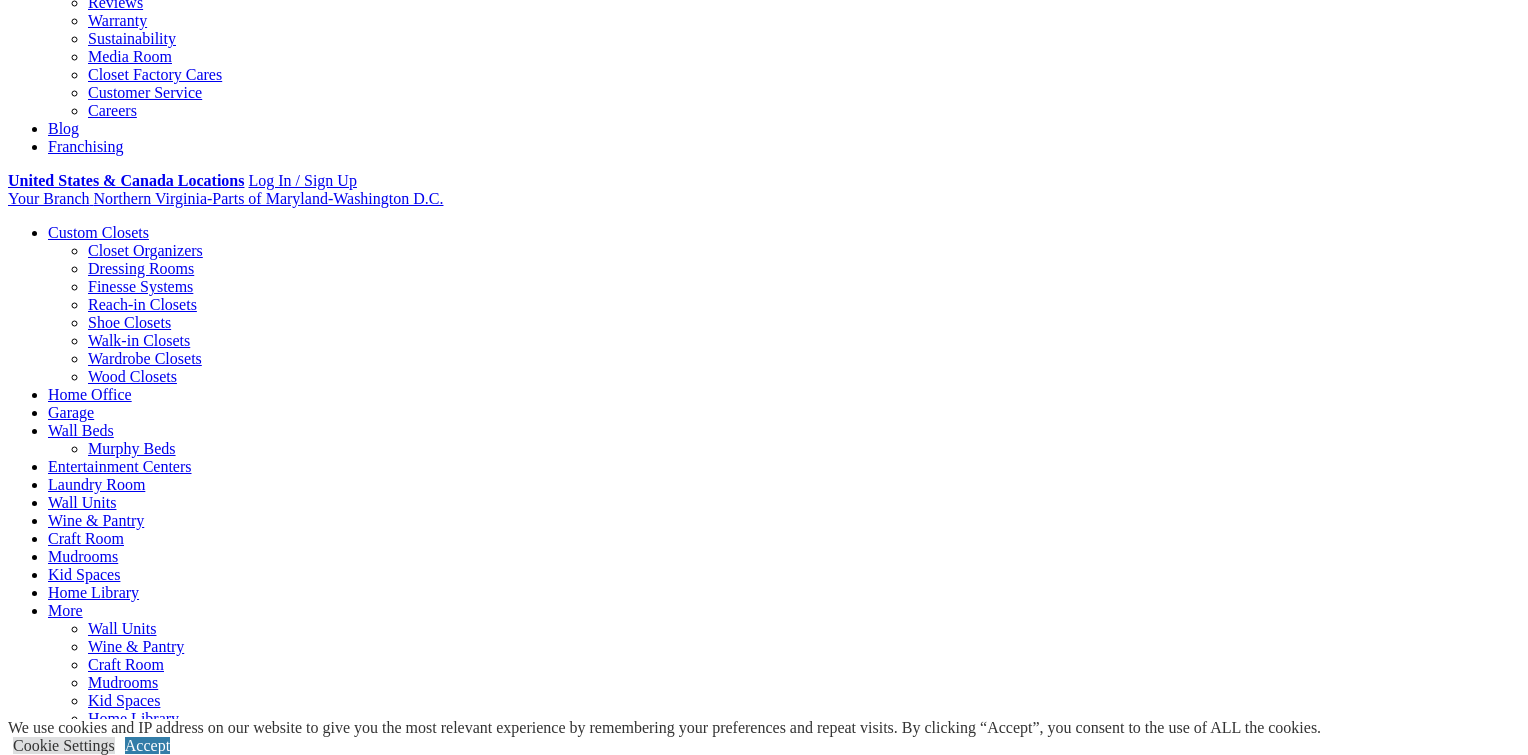 click at bounding box center (764, 30879) 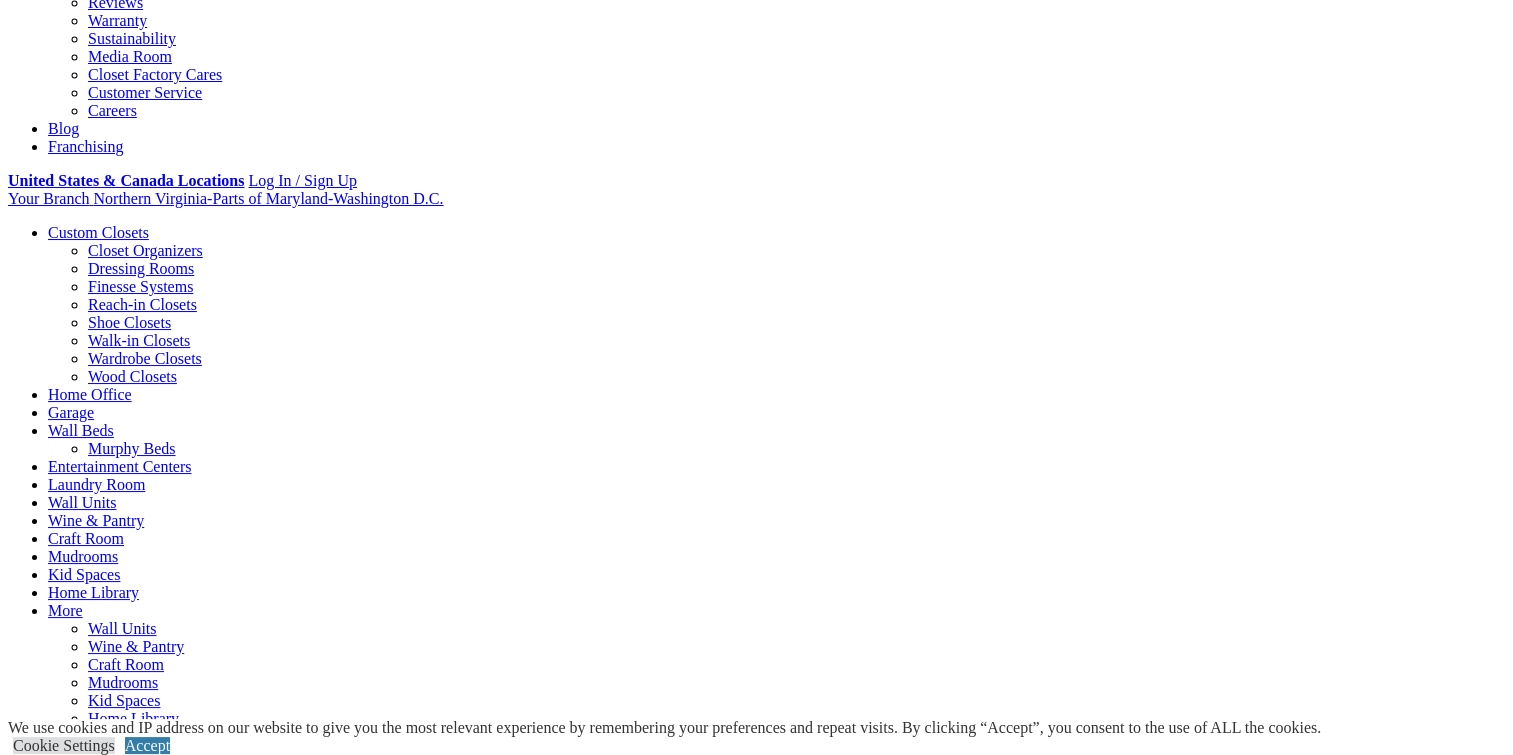 click at bounding box center (1123, 14230) 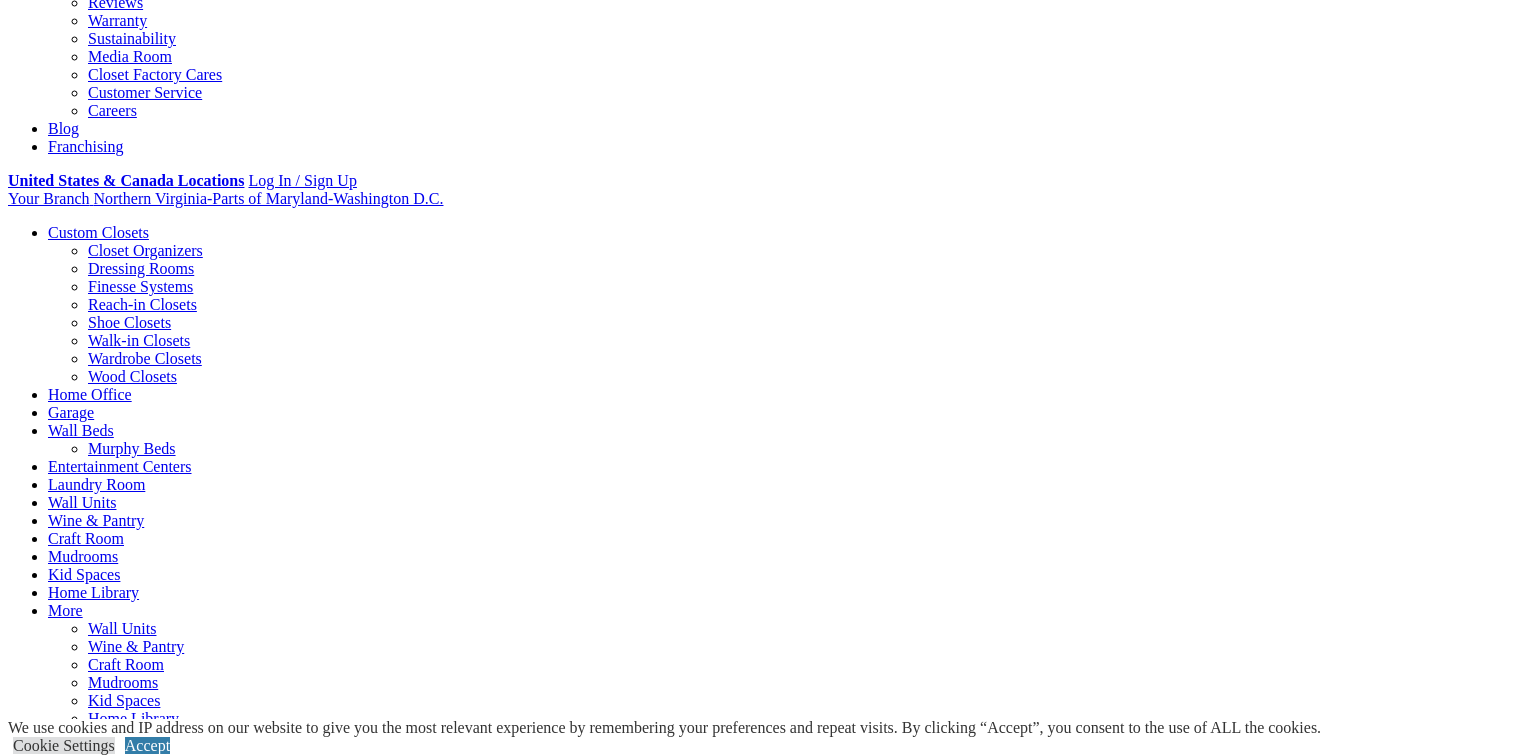 click at bounding box center (764, 30879) 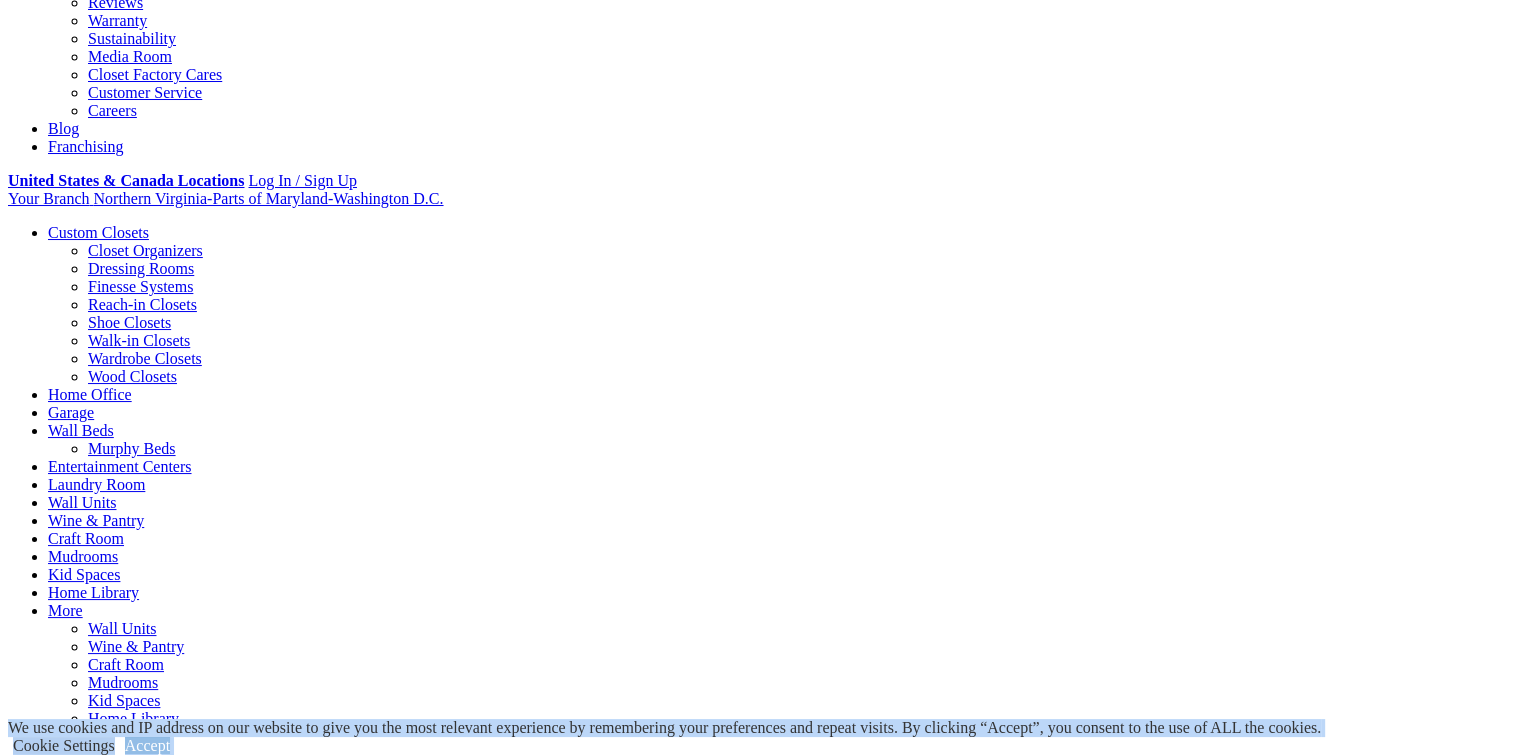 click on "**********" at bounding box center [756, 15147] 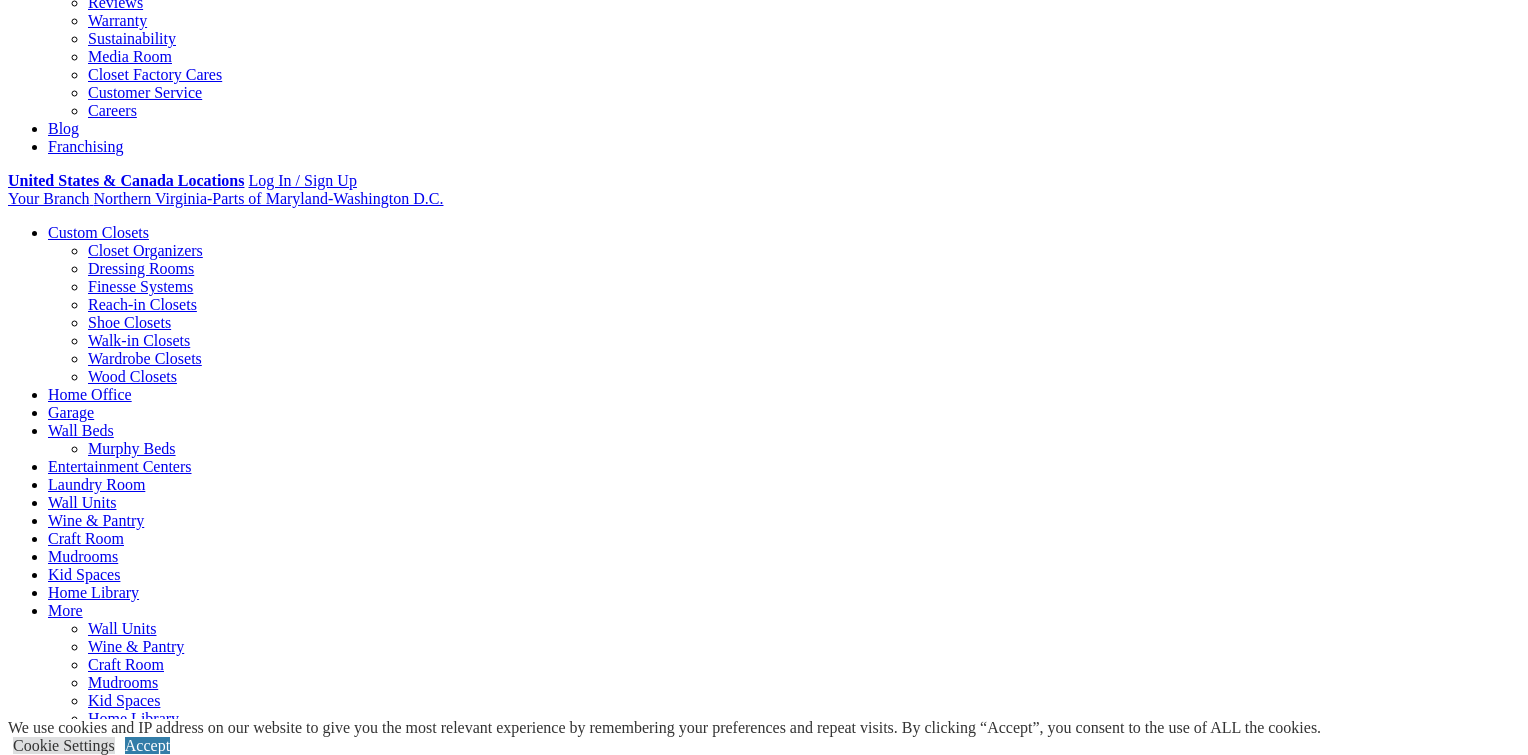 click at bounding box center [764, 30879] 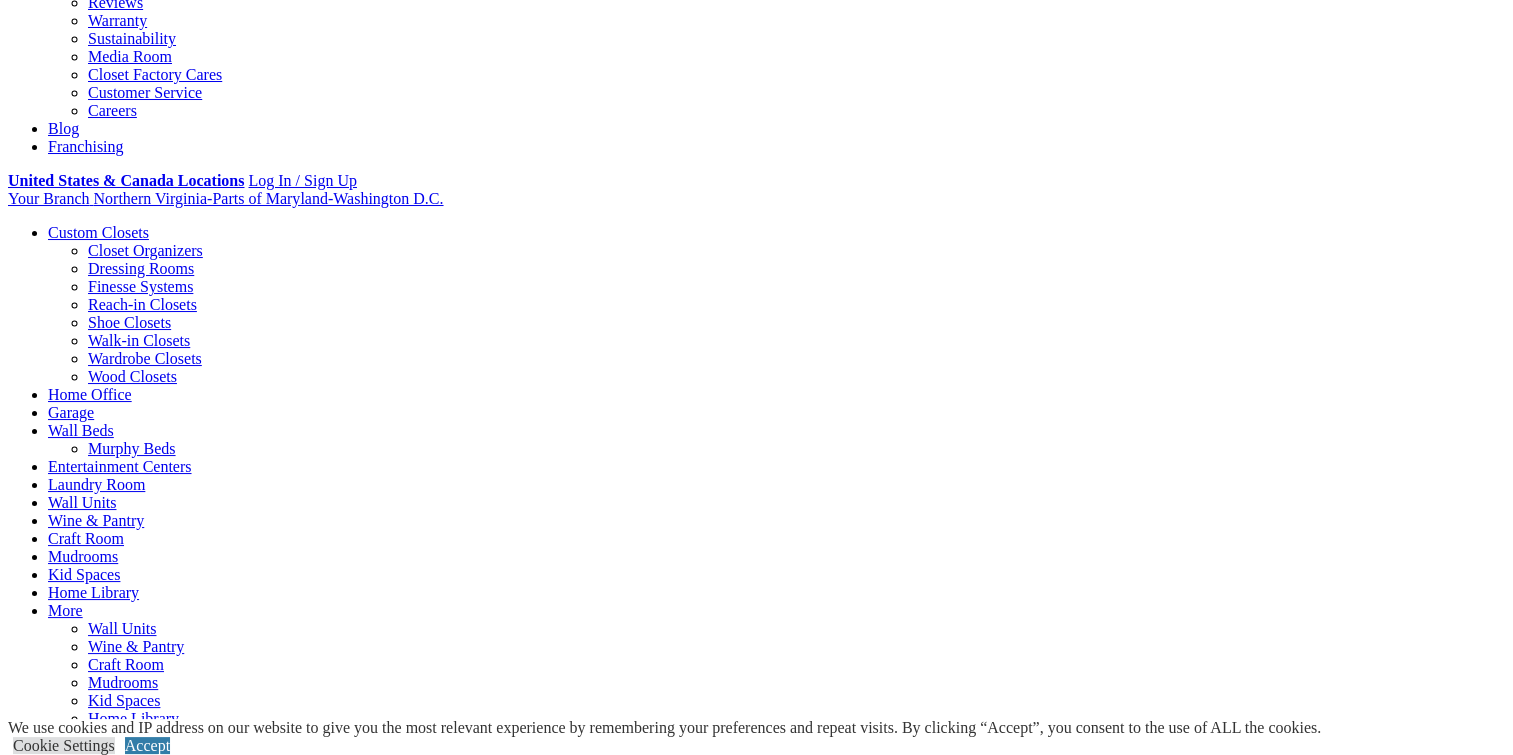 click at bounding box center [454, 14248] 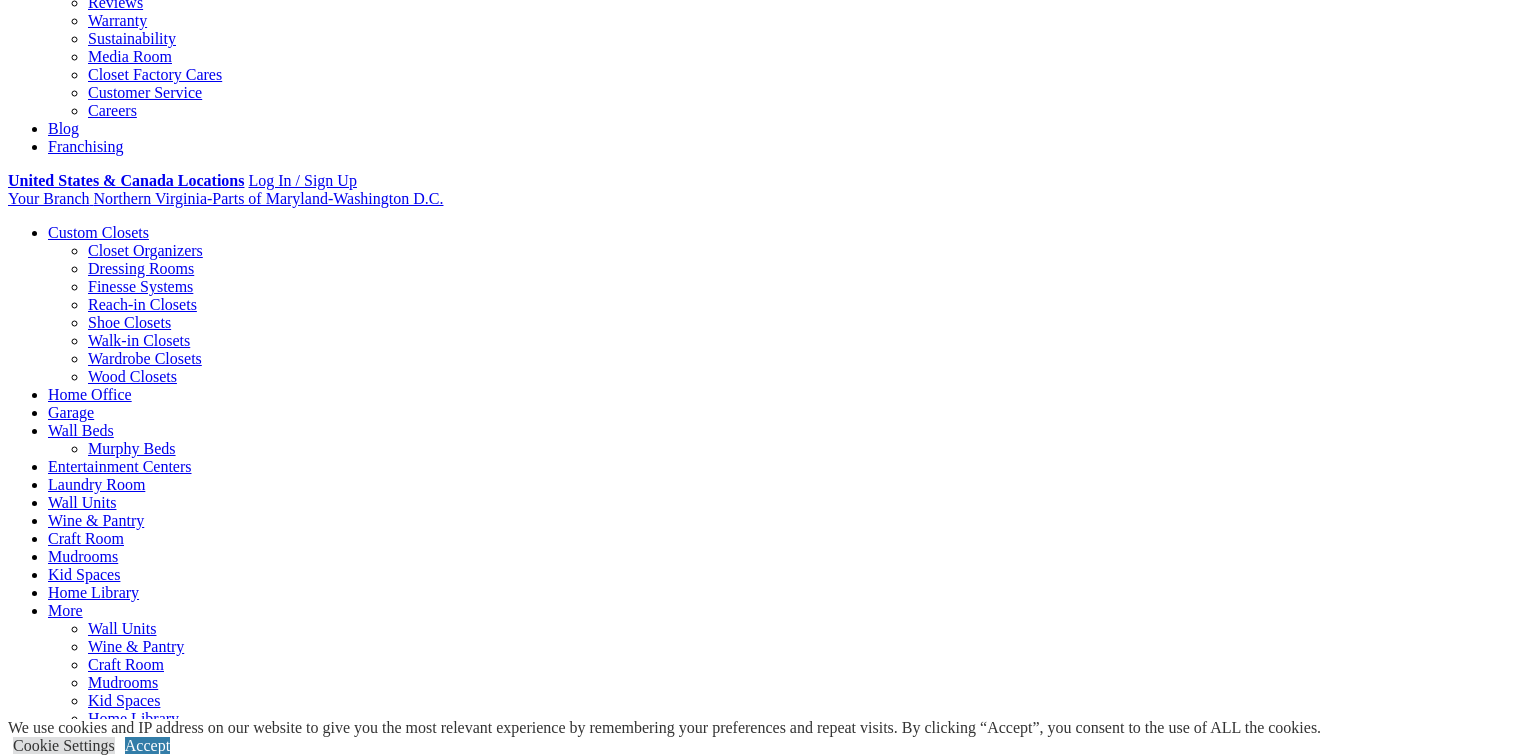 click at bounding box center (764, 30879) 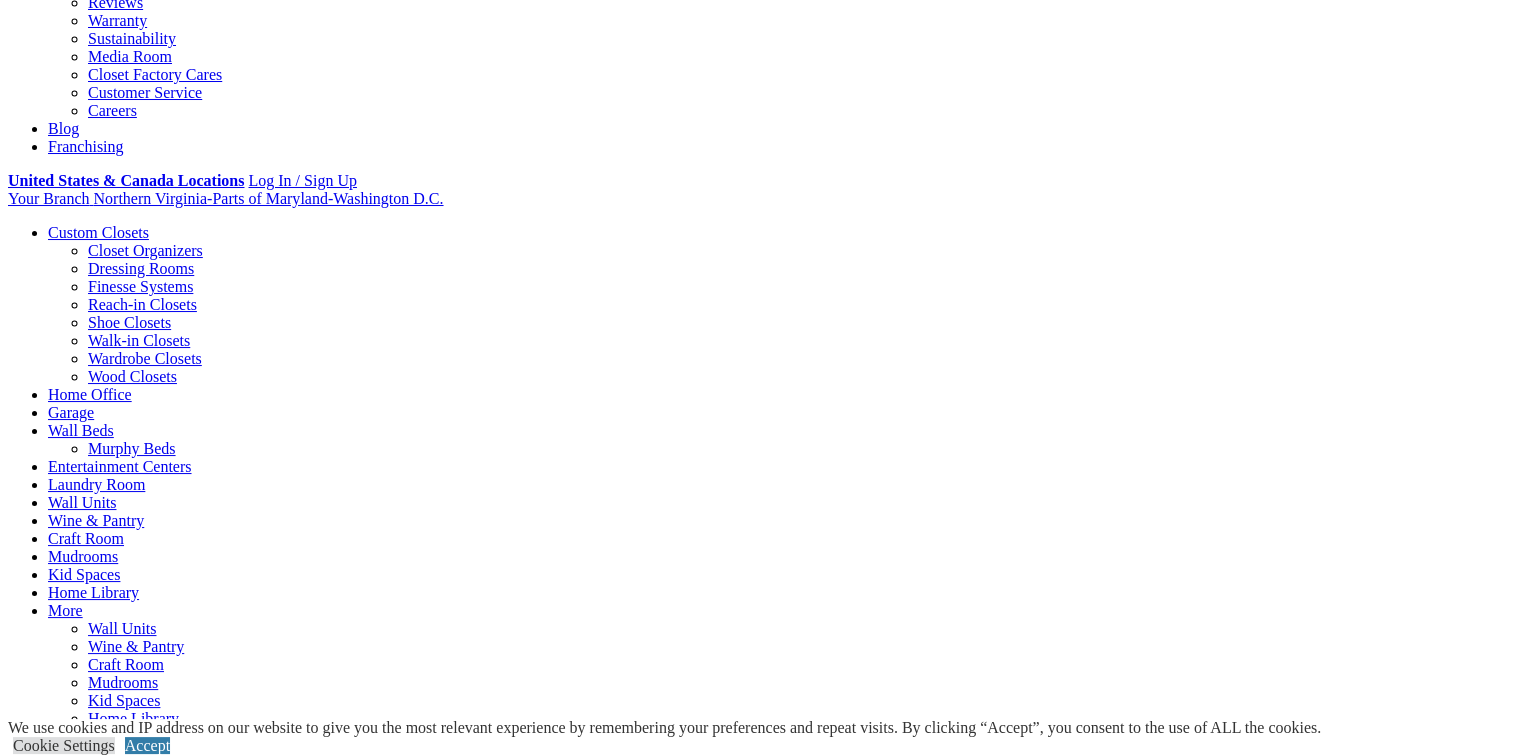 click at bounding box center [161, 14248] 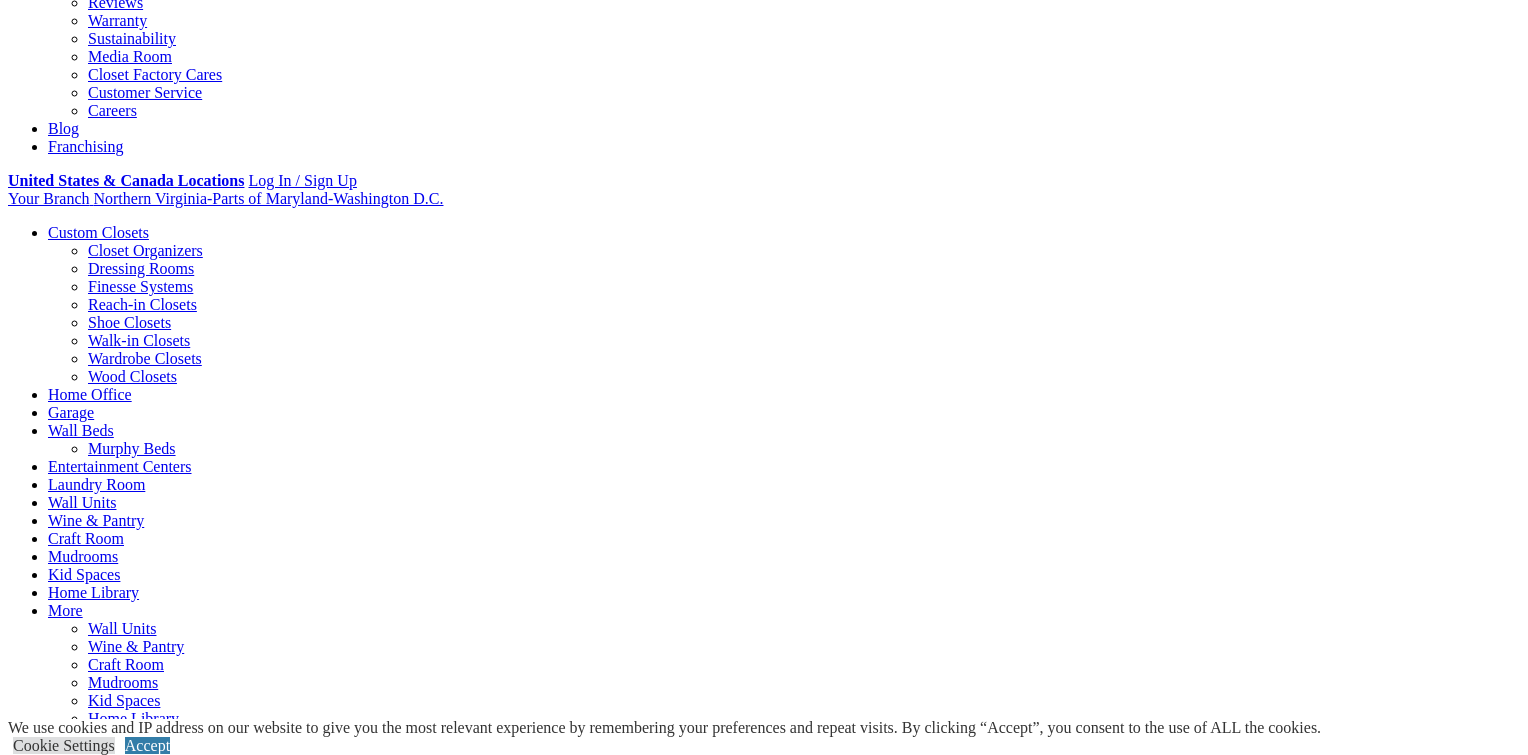 click at bounding box center [764, 30879] 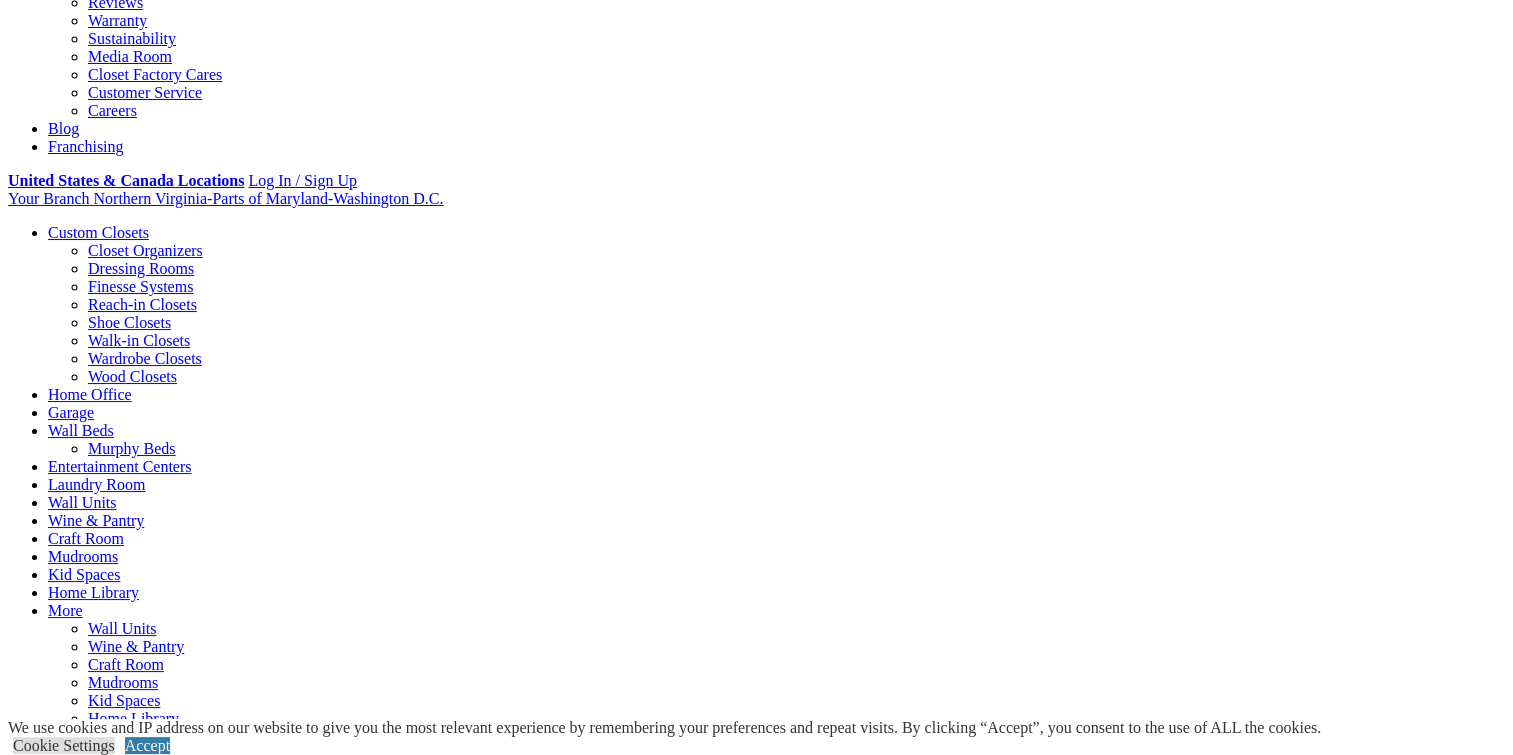 click at bounding box center (222, 14266) 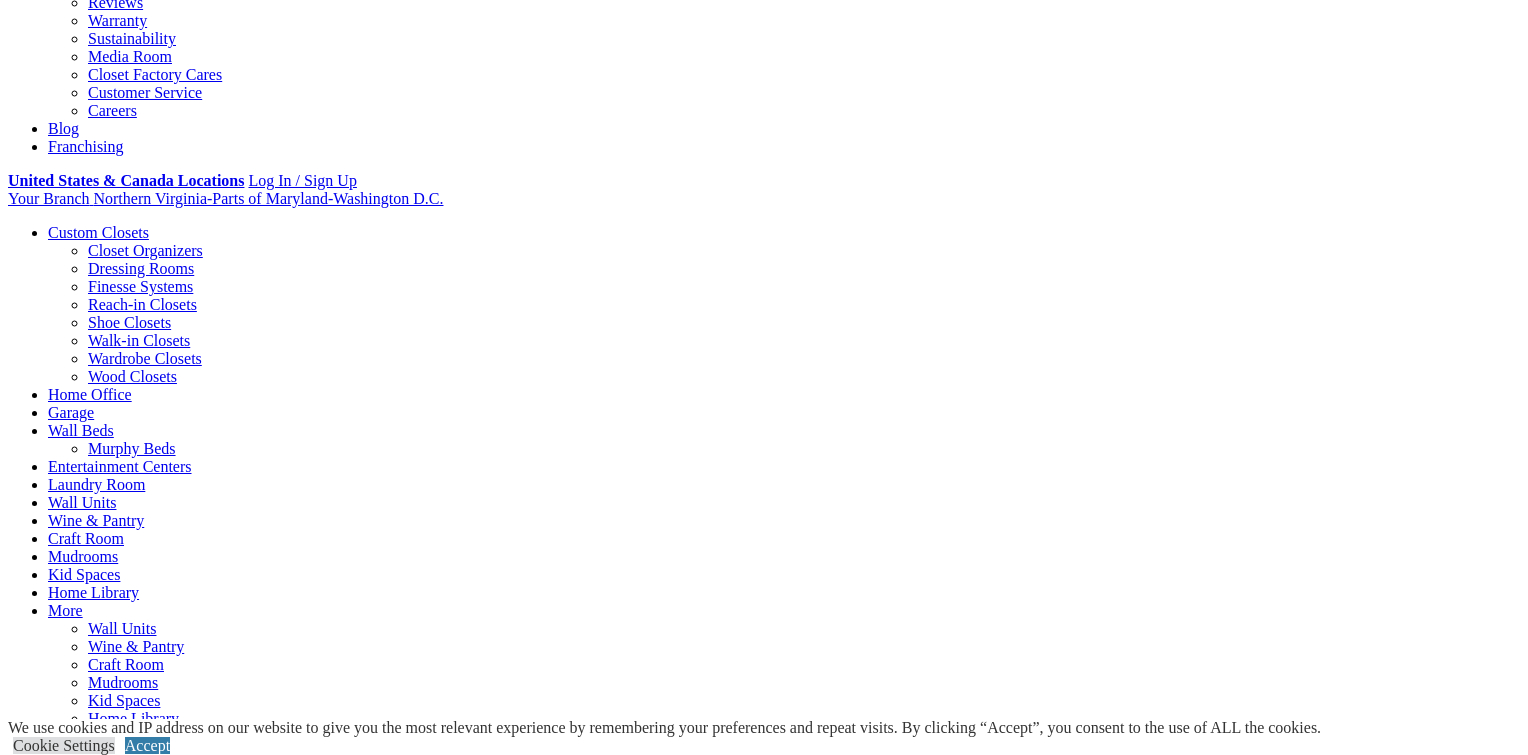 click at bounding box center [764, 30879] 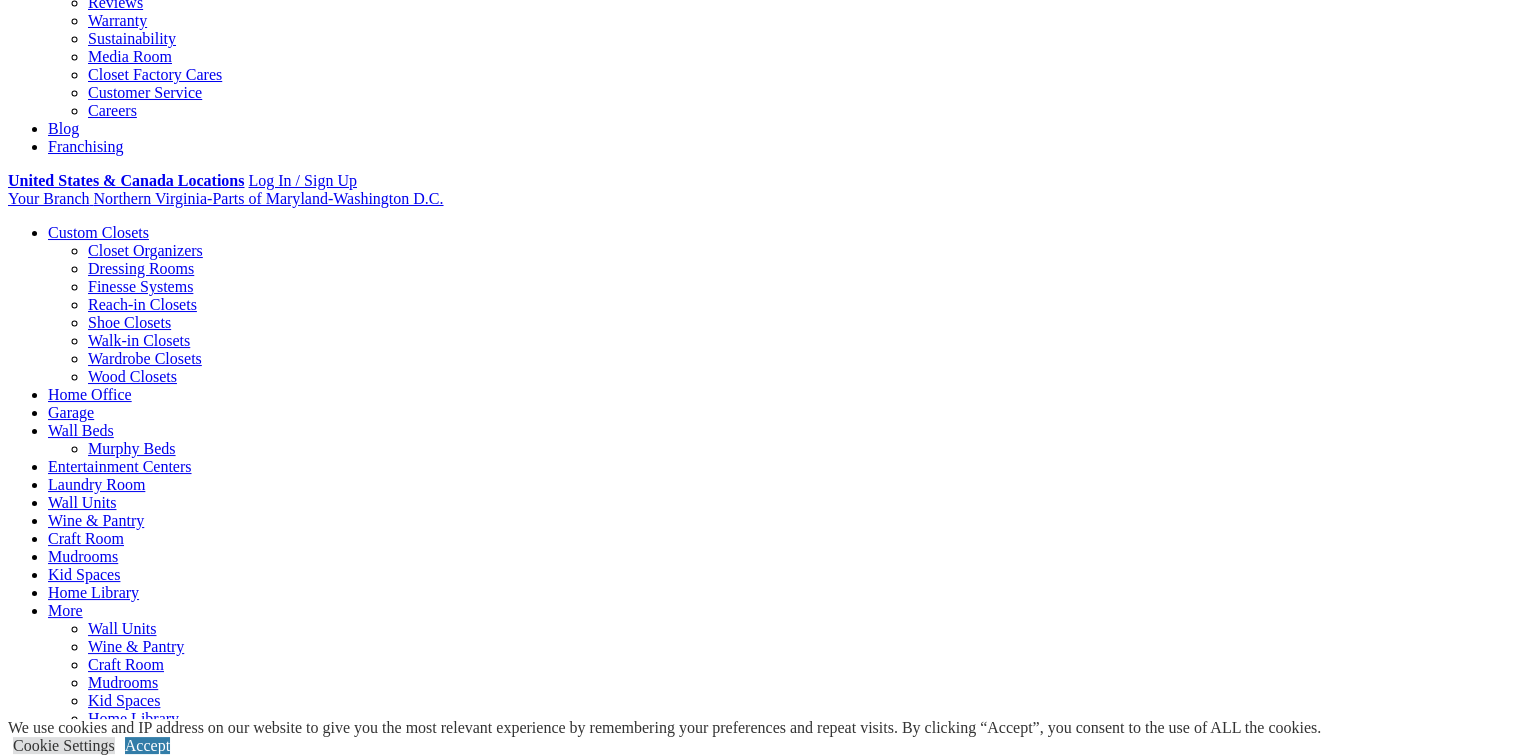 click at bounding box center (1136, 14248) 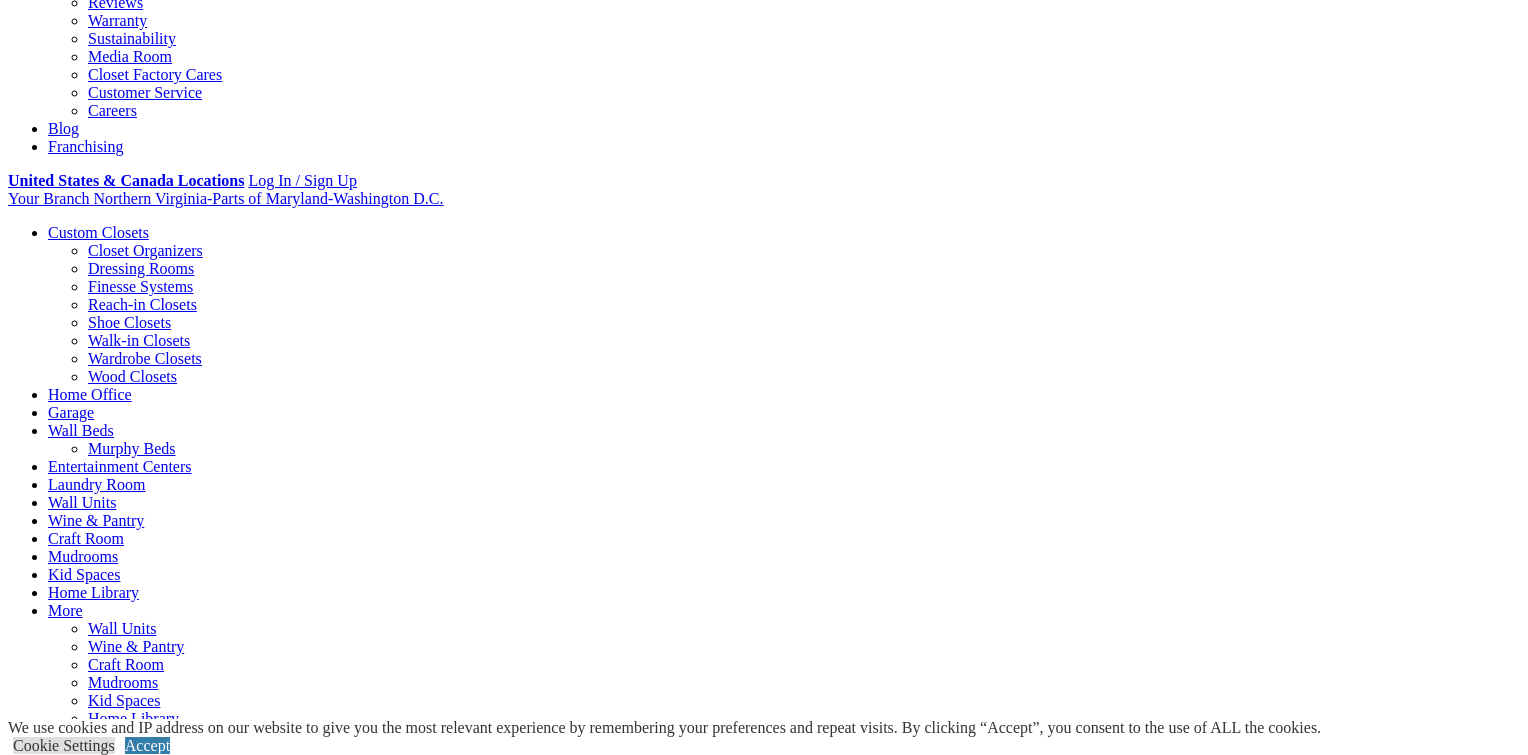 click at bounding box center [764, 30879] 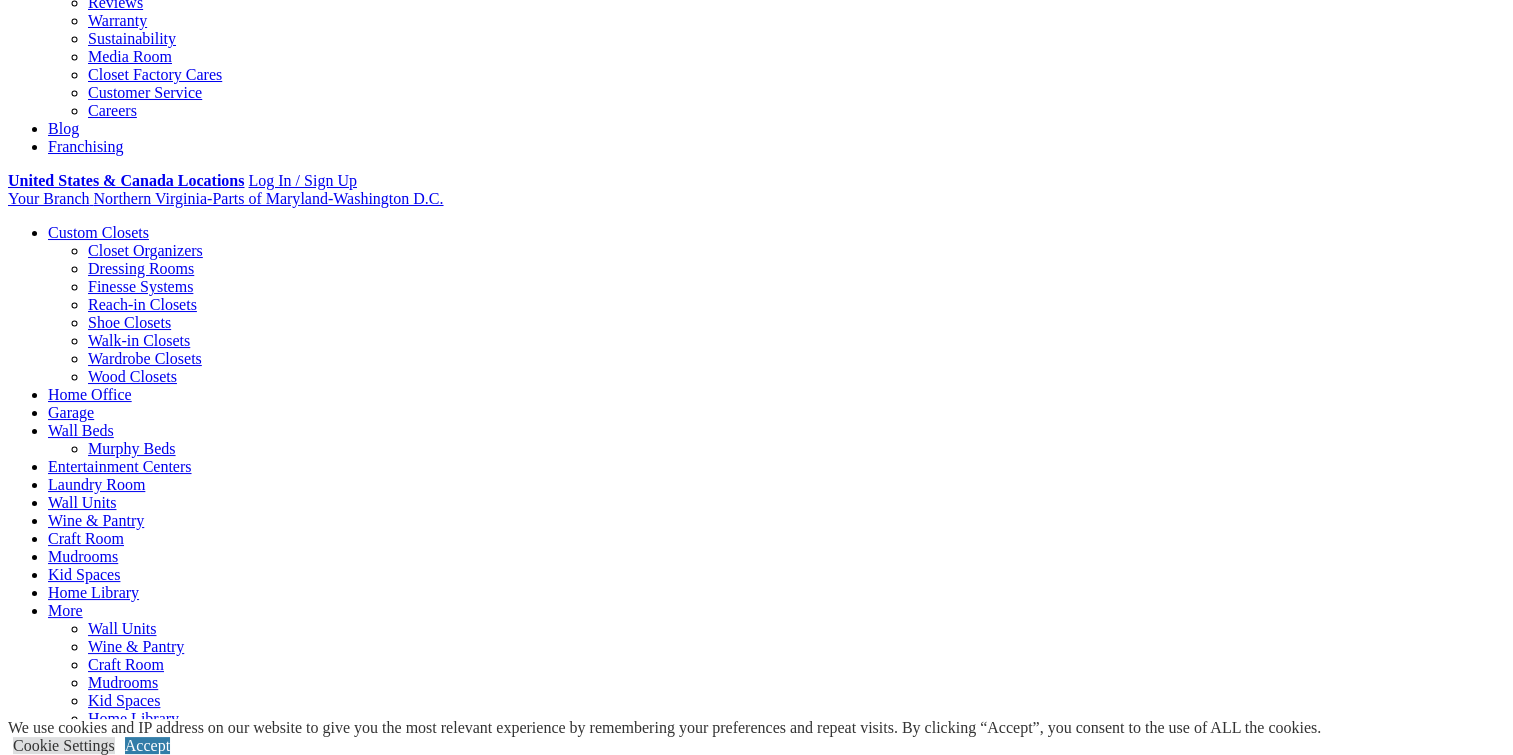 click at bounding box center (935, 14248) 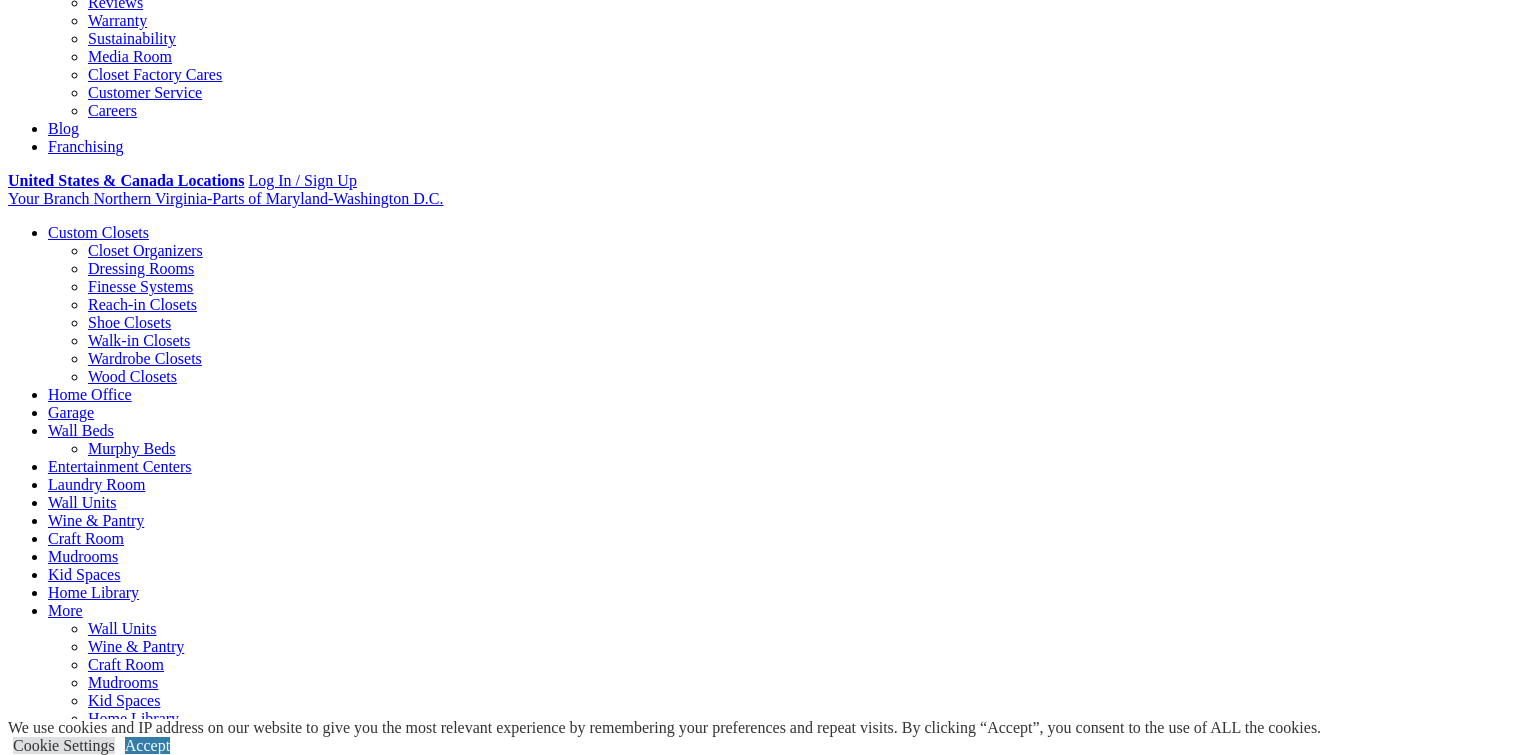 click at bounding box center [764, 30879] 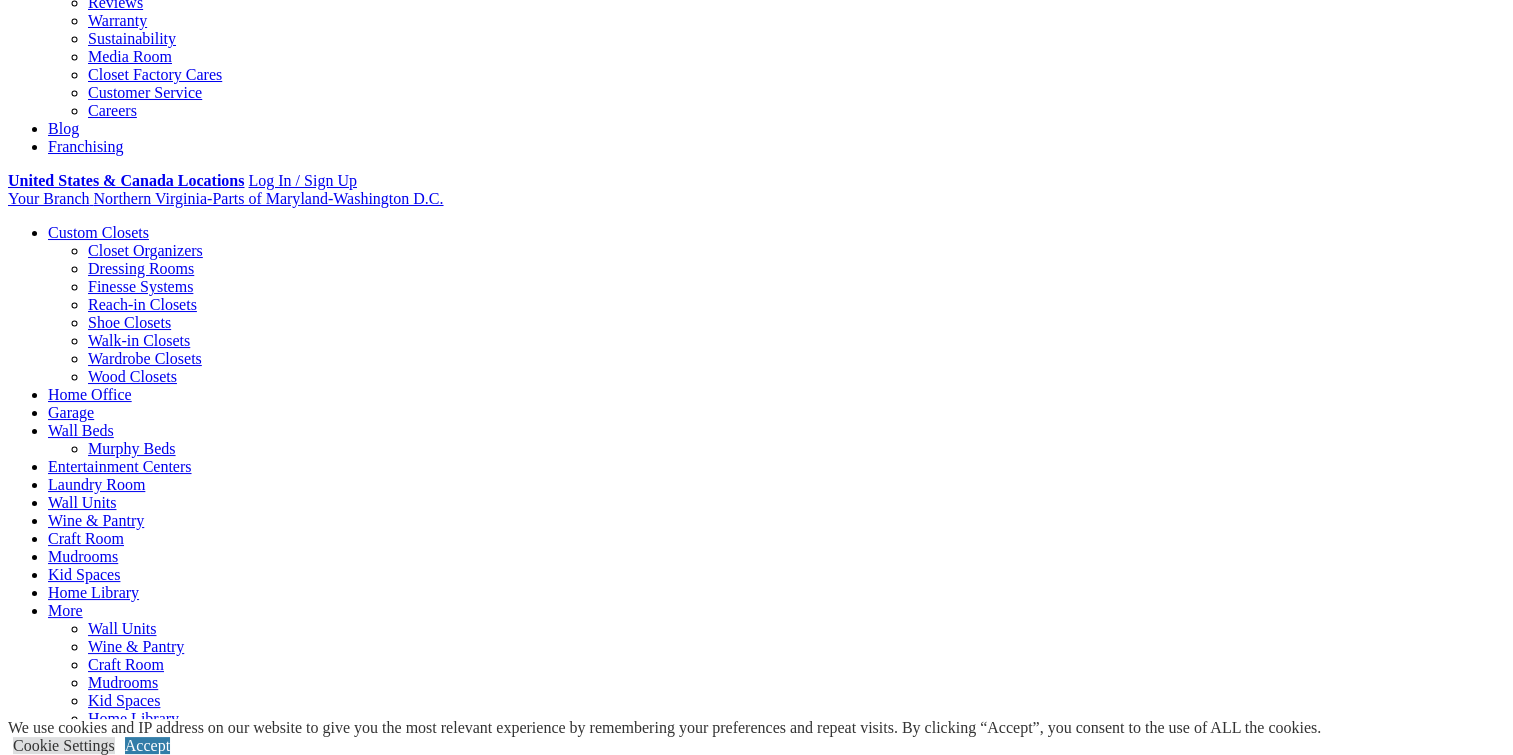 click at bounding box center (936, 14266) 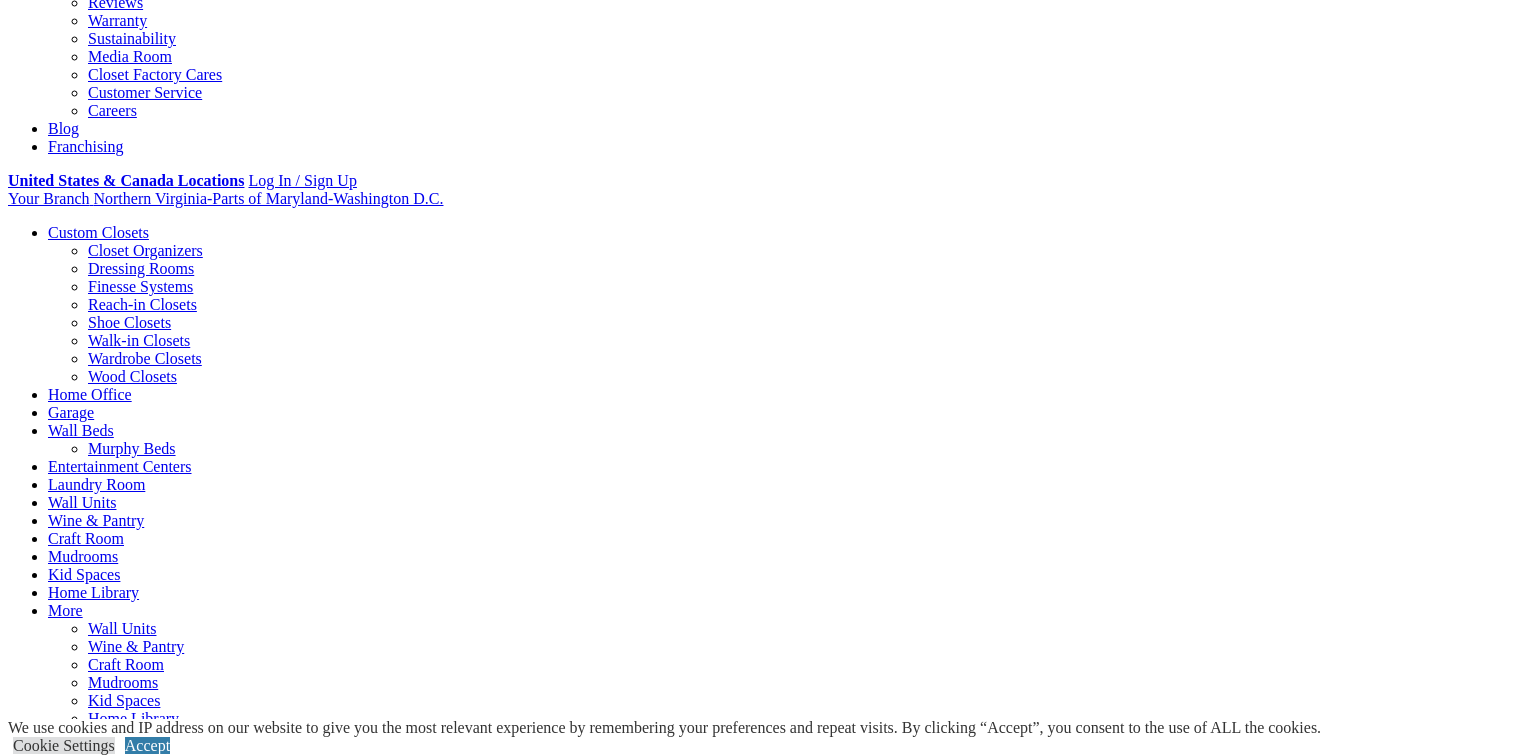 click at bounding box center (764, 30879) 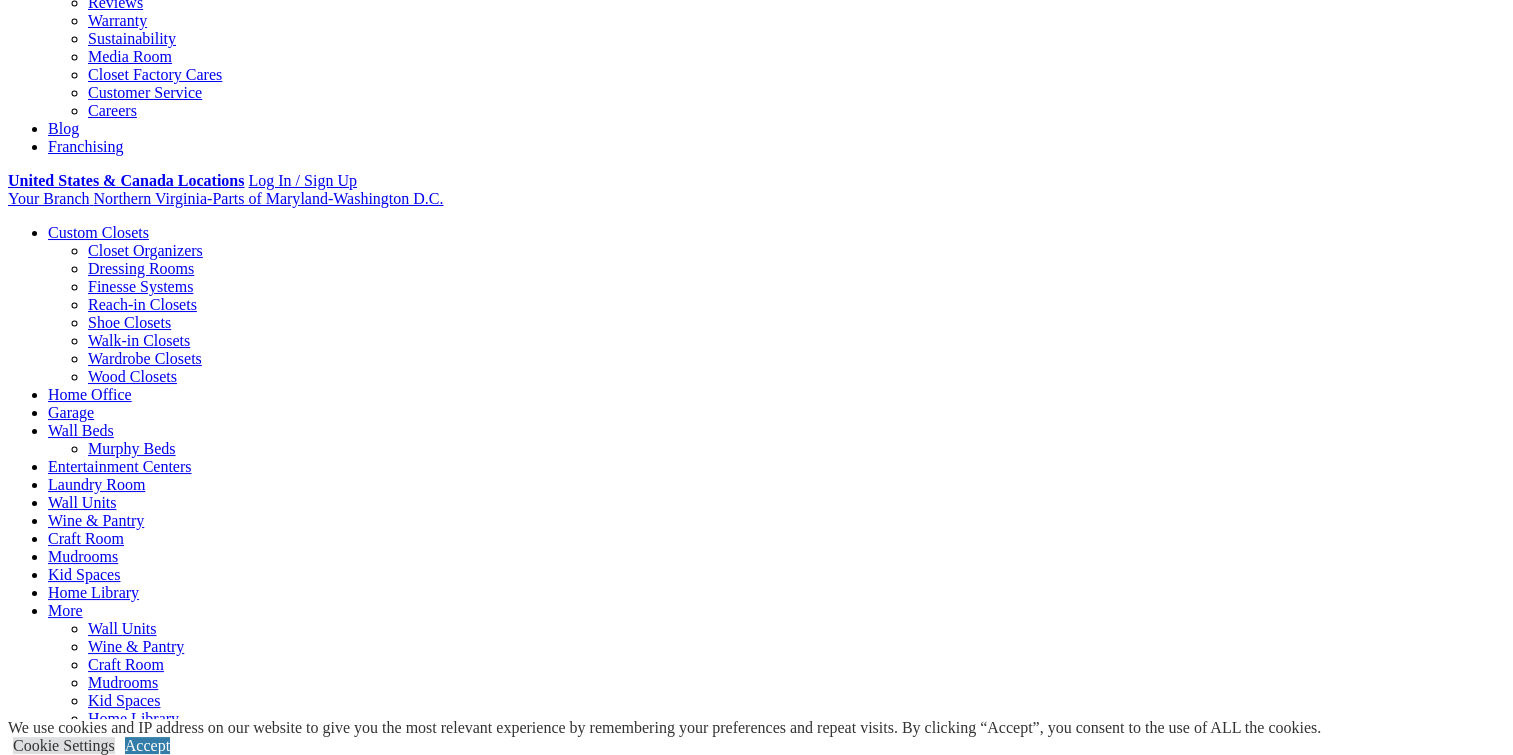 click at bounding box center [535, 14266] 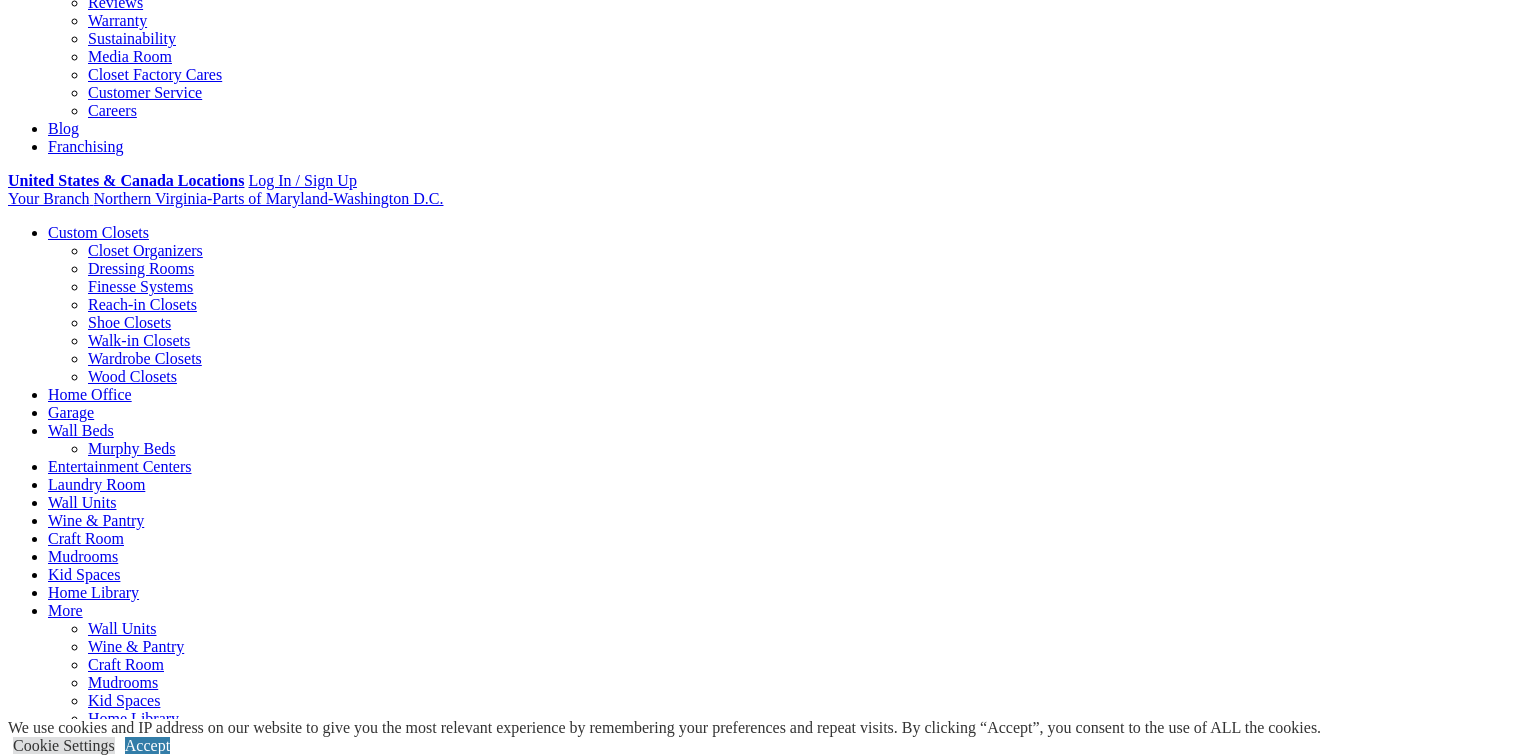 click at bounding box center [8, 30897] 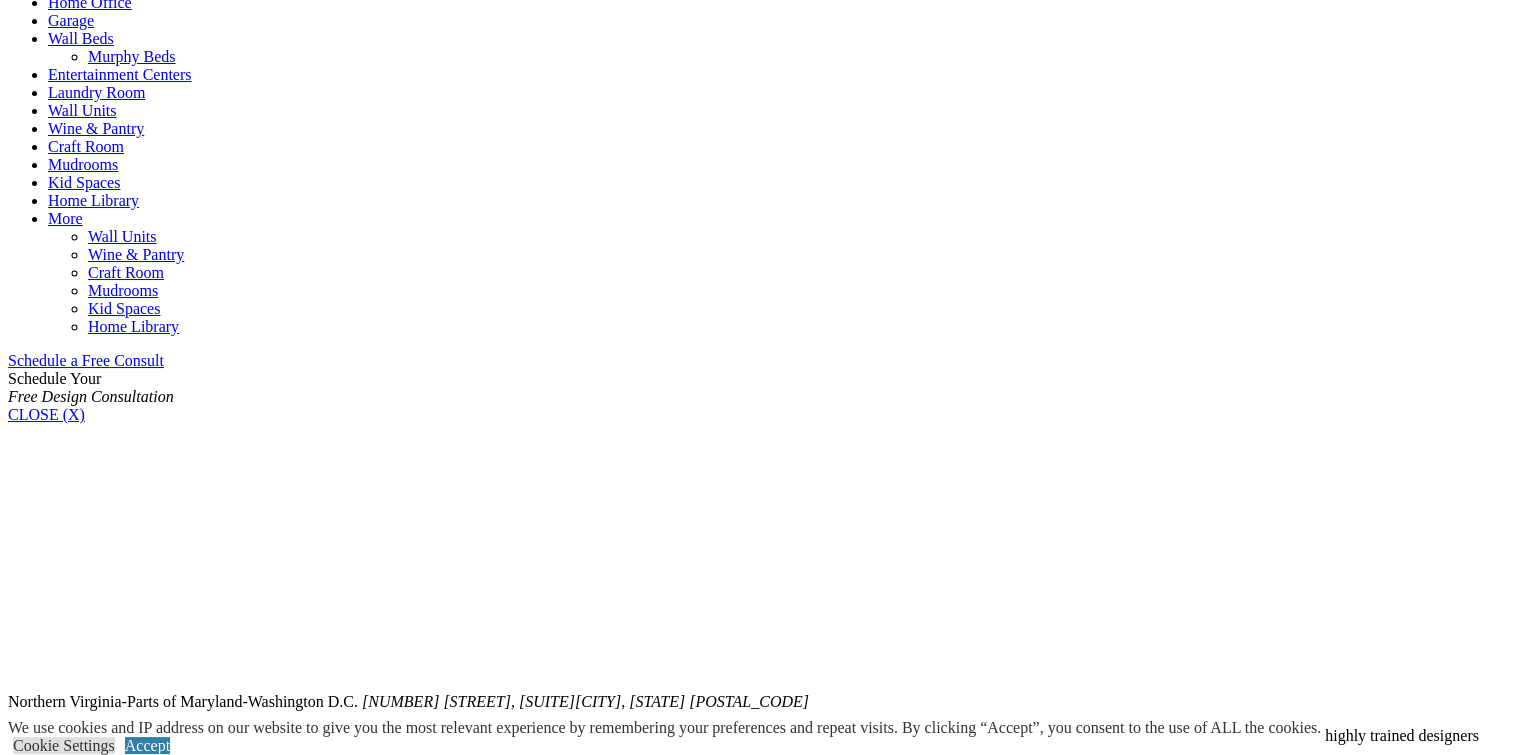 scroll, scrollTop: 1000, scrollLeft: 0, axis: vertical 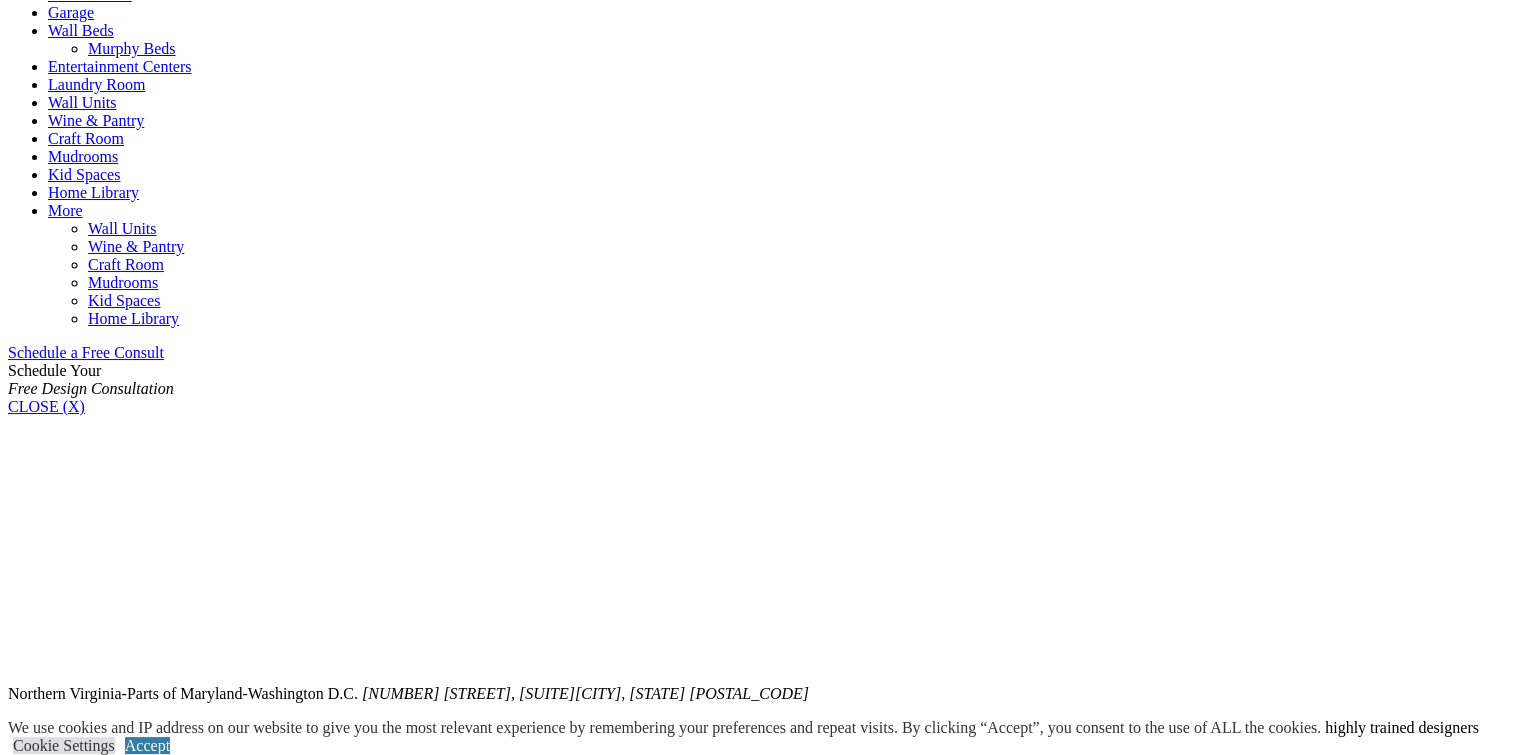 click at bounding box center [1215, 13866] 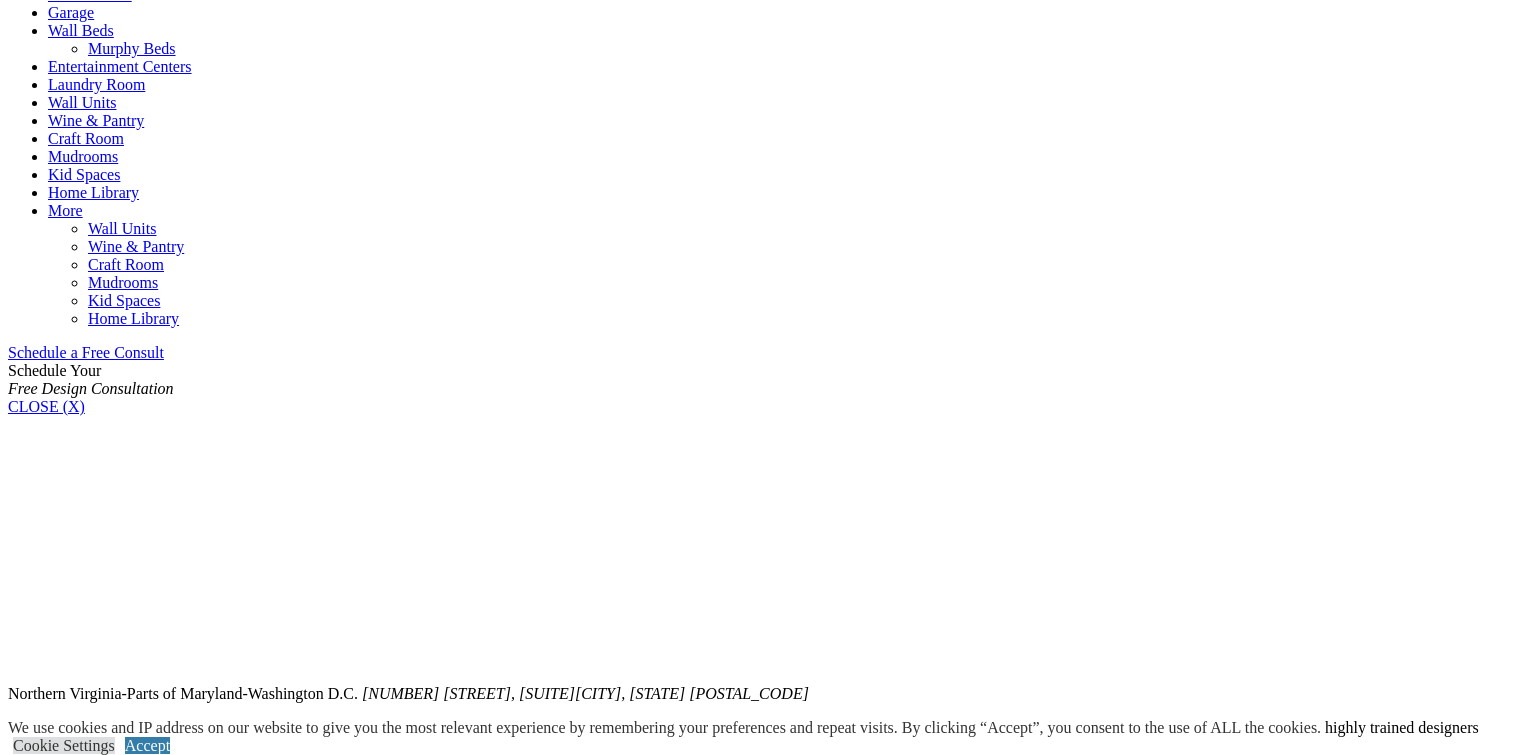 click at bounding box center (8, 30497) 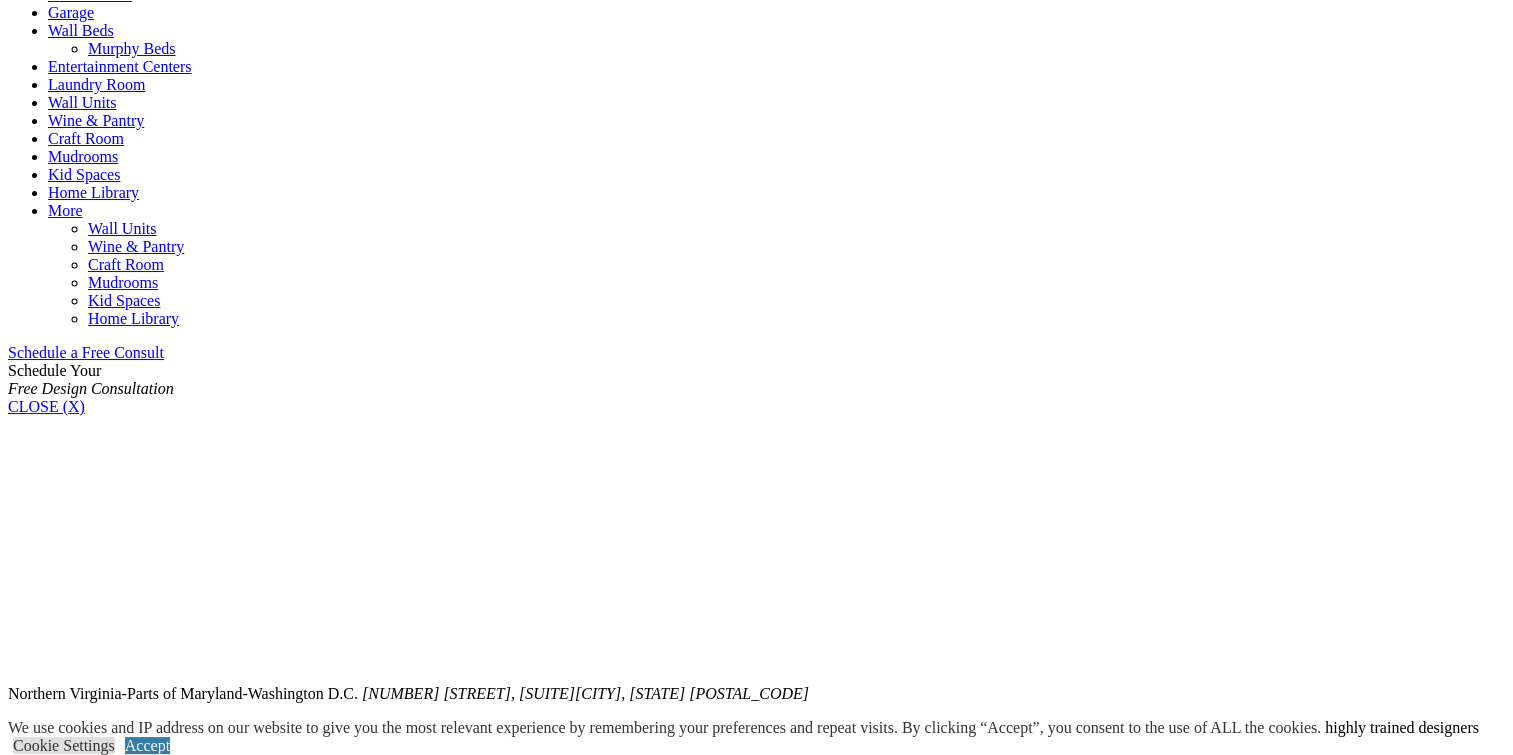 click at bounding box center [984, 13884] 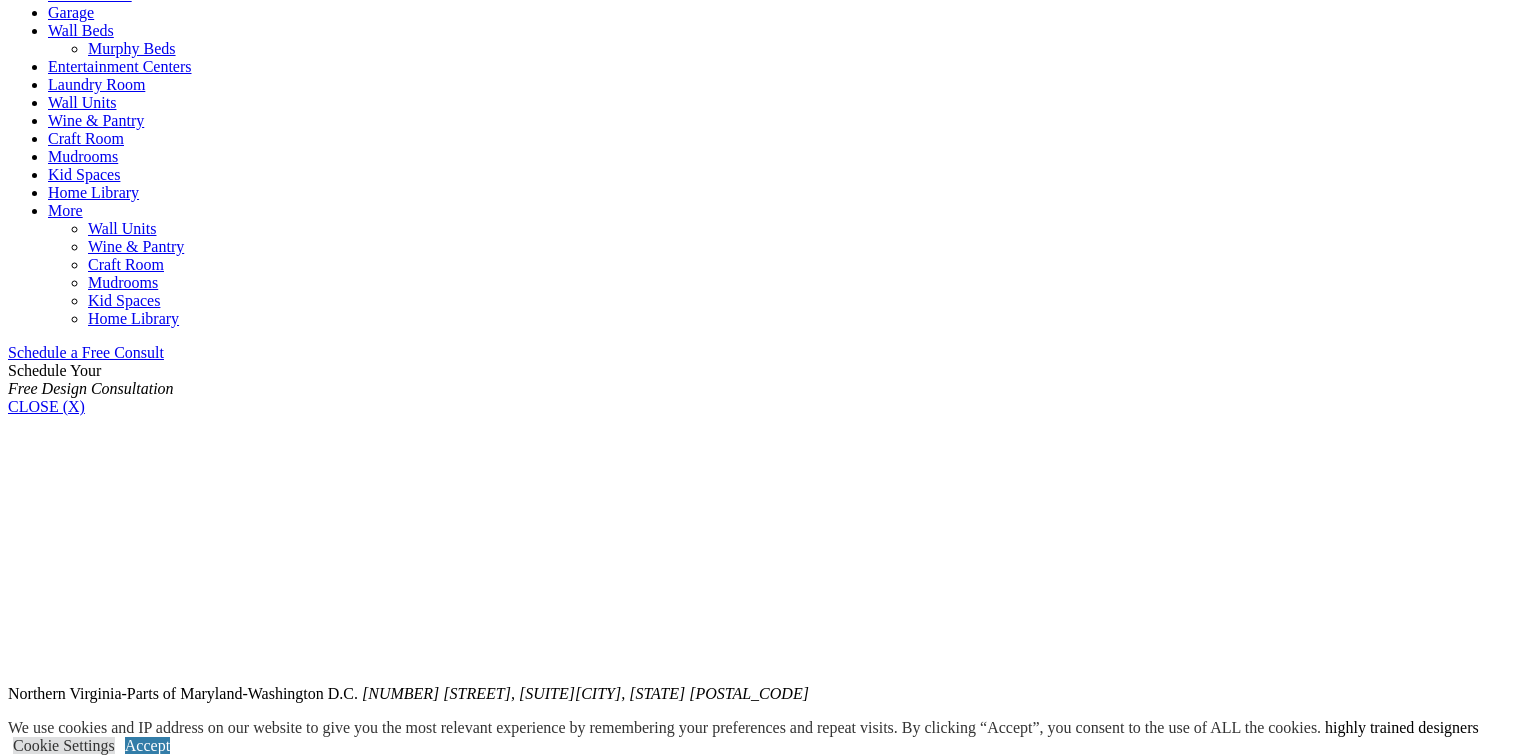 click at bounding box center [8, 30497] 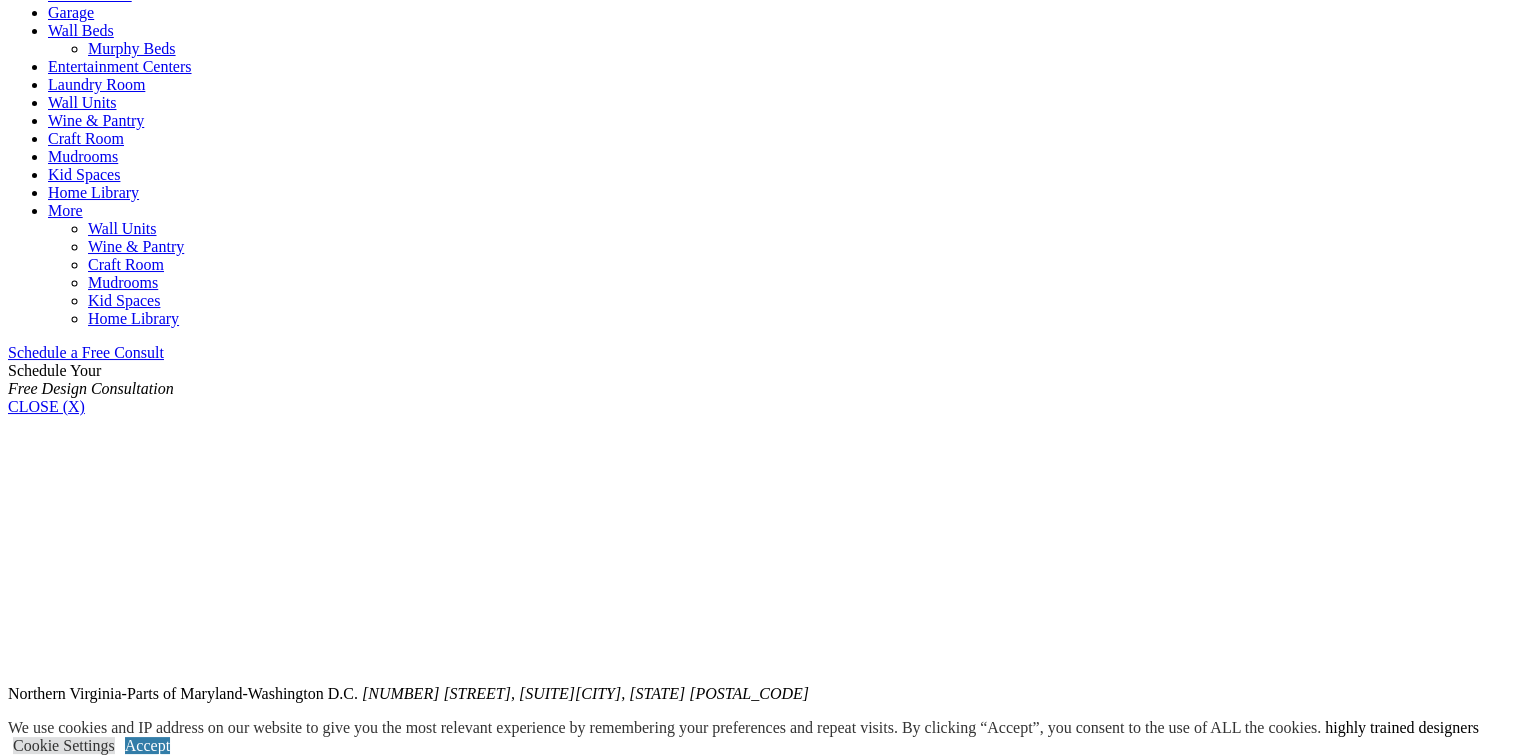 click at bounding box center [649, 13884] 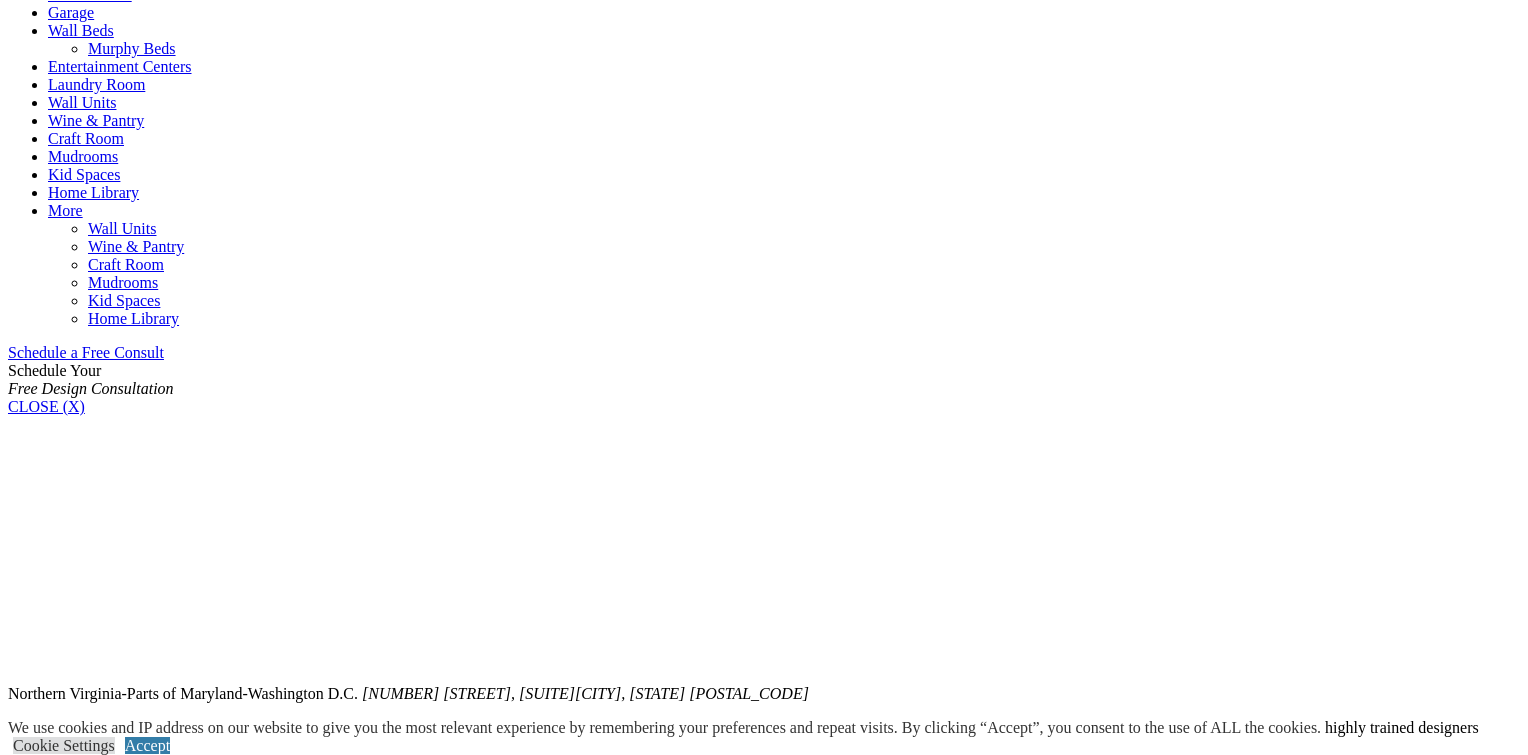 click at bounding box center [8, 30497] 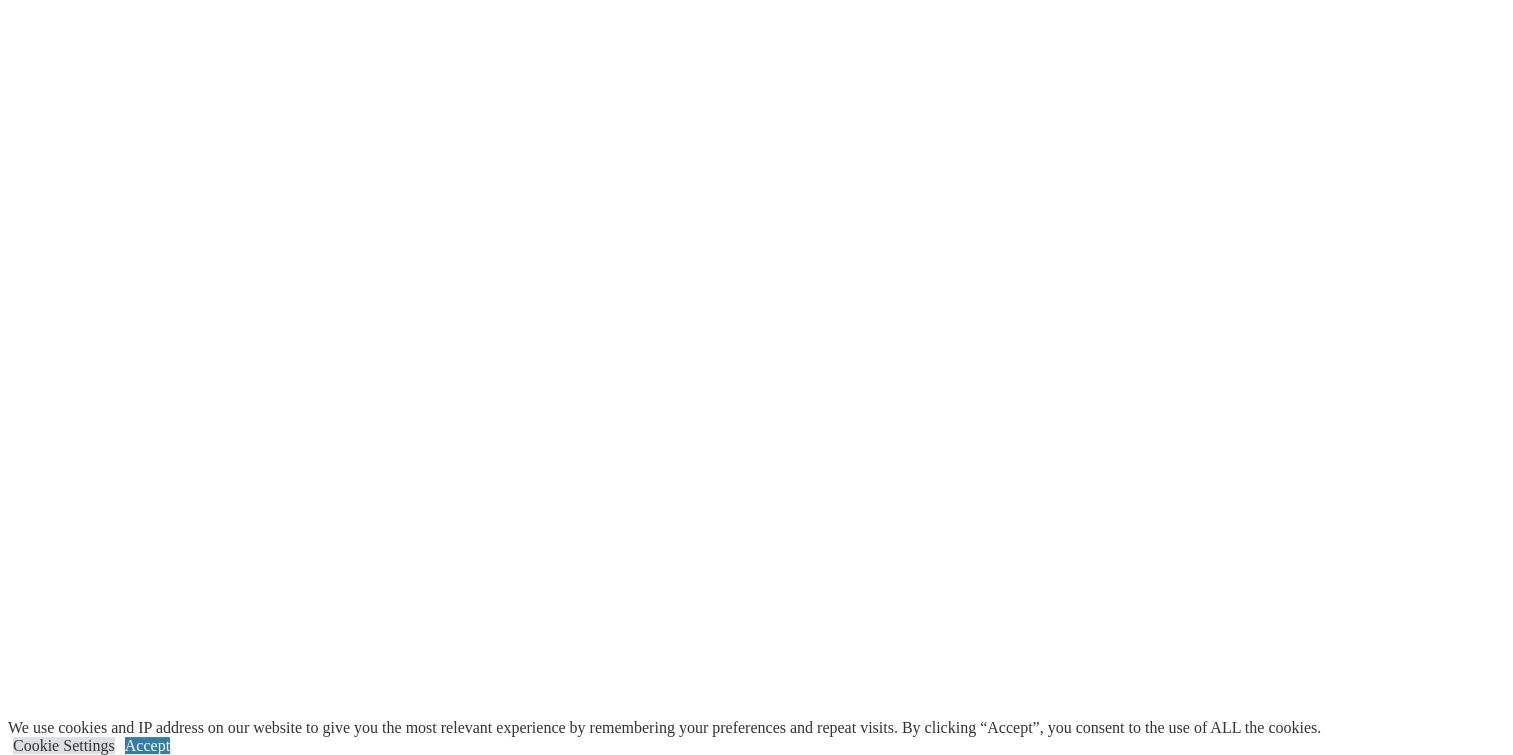 scroll, scrollTop: 3100, scrollLeft: 0, axis: vertical 